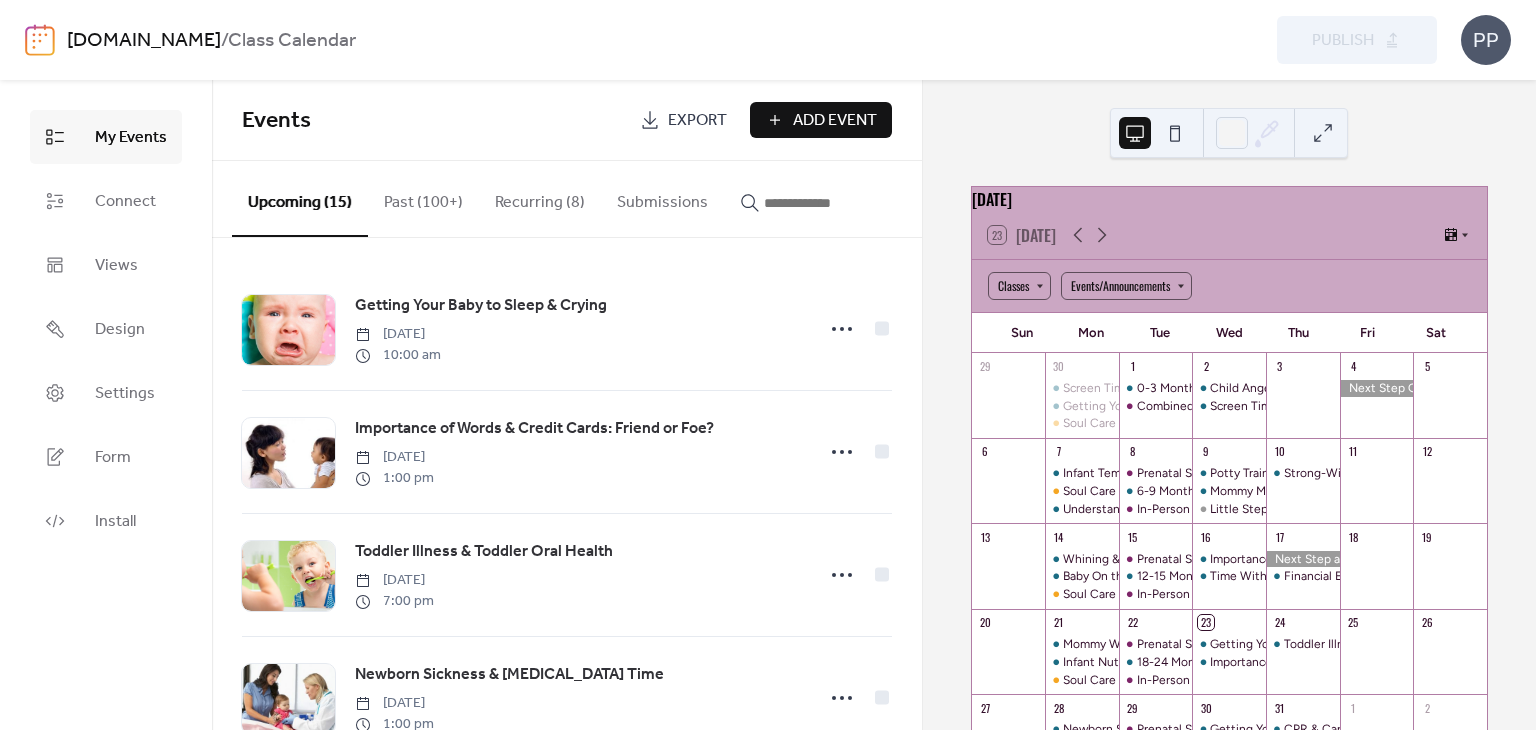 scroll, scrollTop: 0, scrollLeft: 0, axis: both 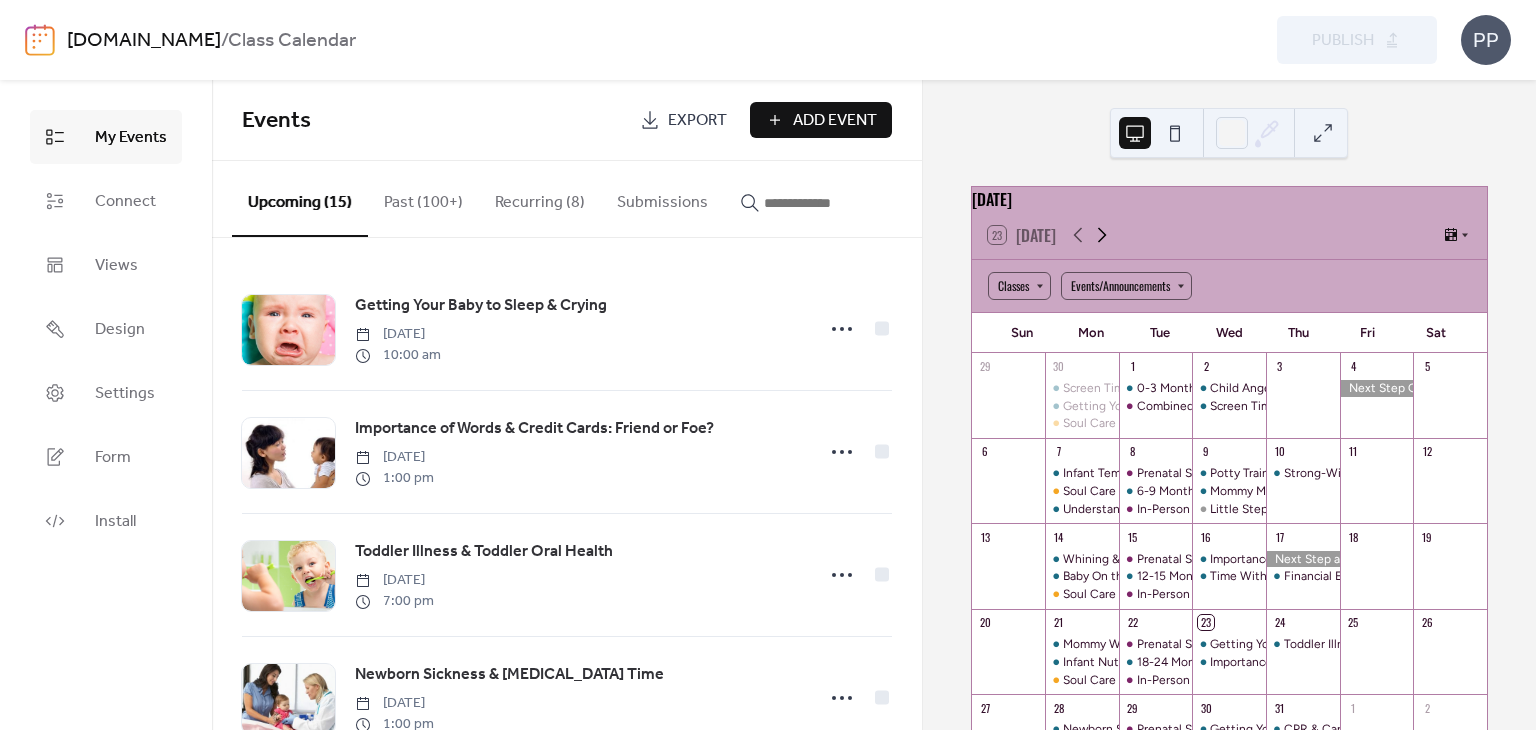 click 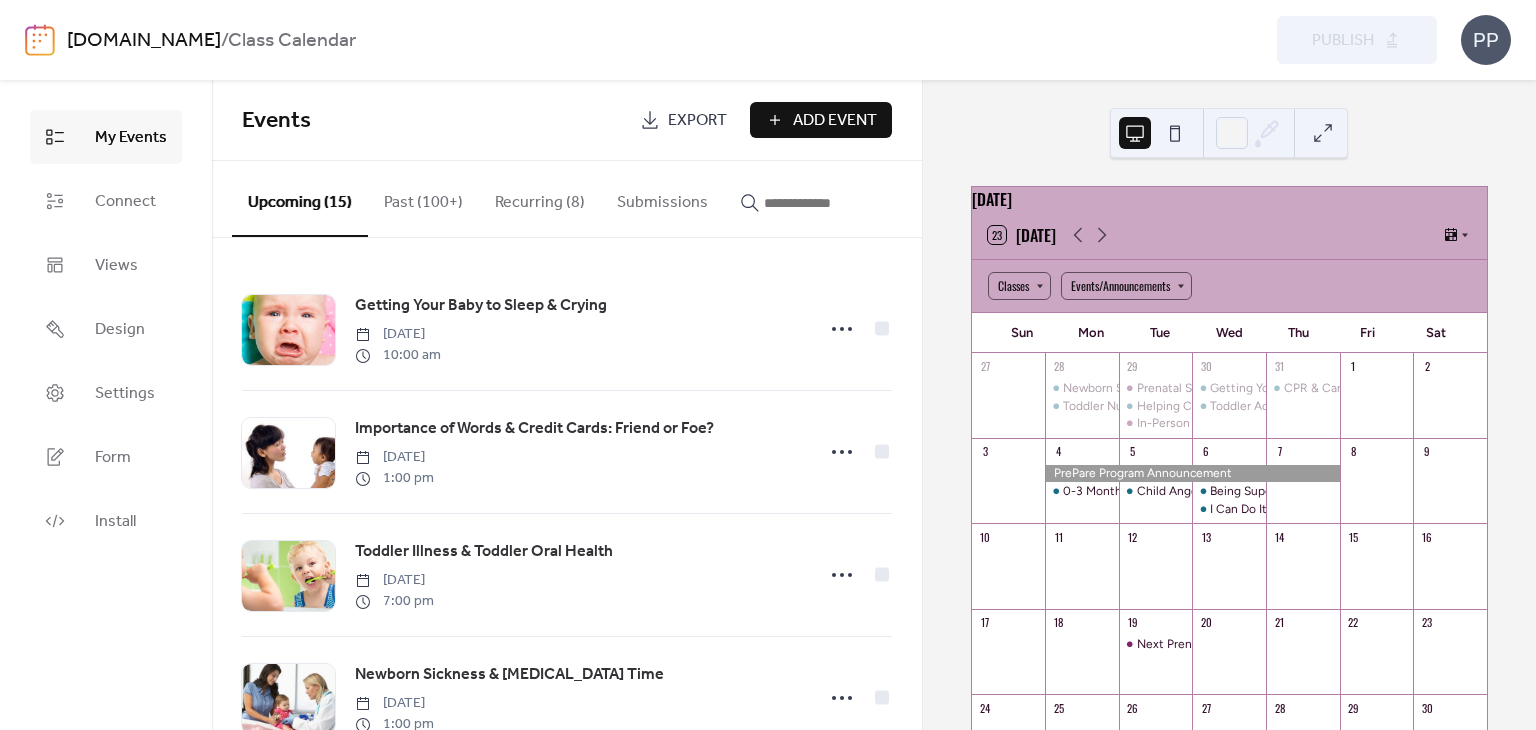 click at bounding box center [812, 203] 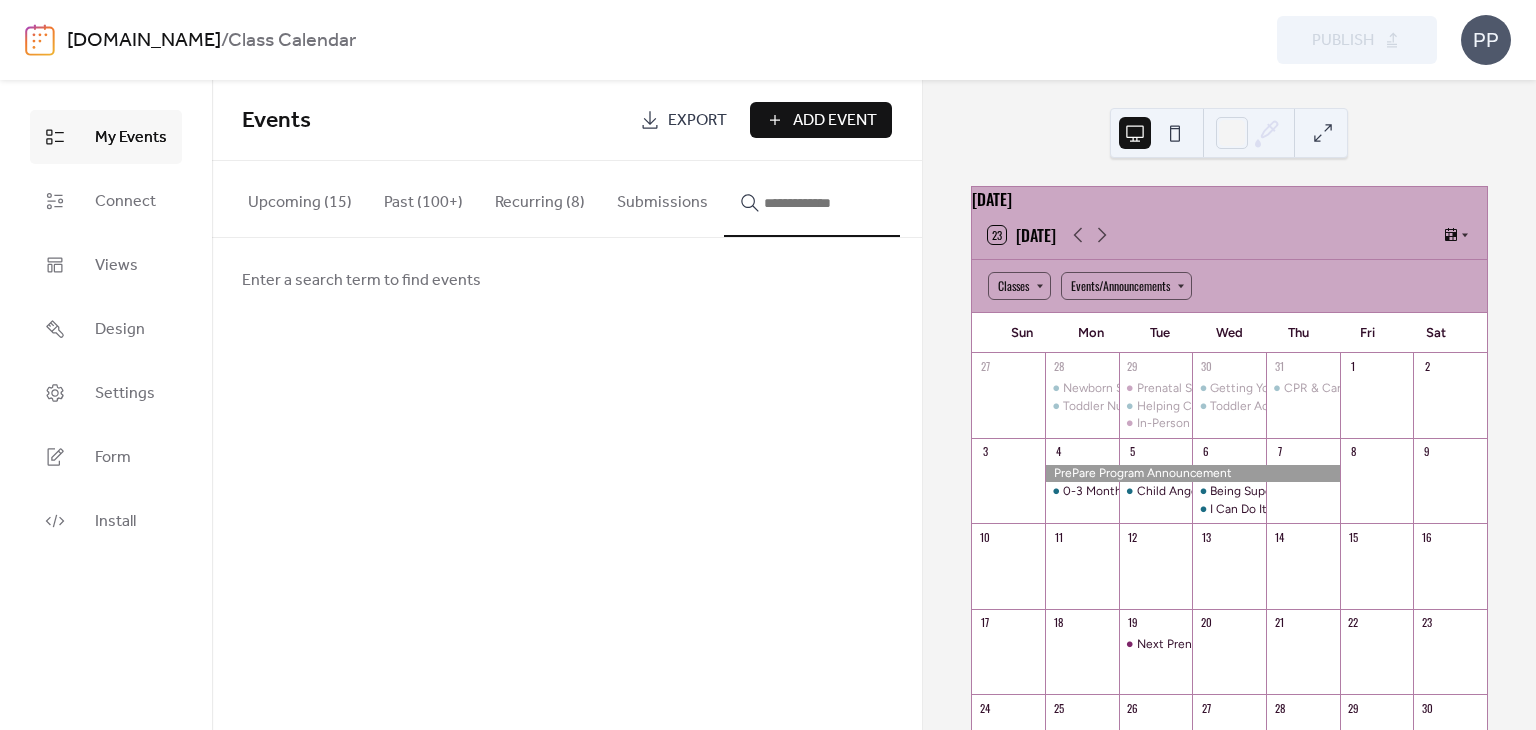 click at bounding box center [824, 203] 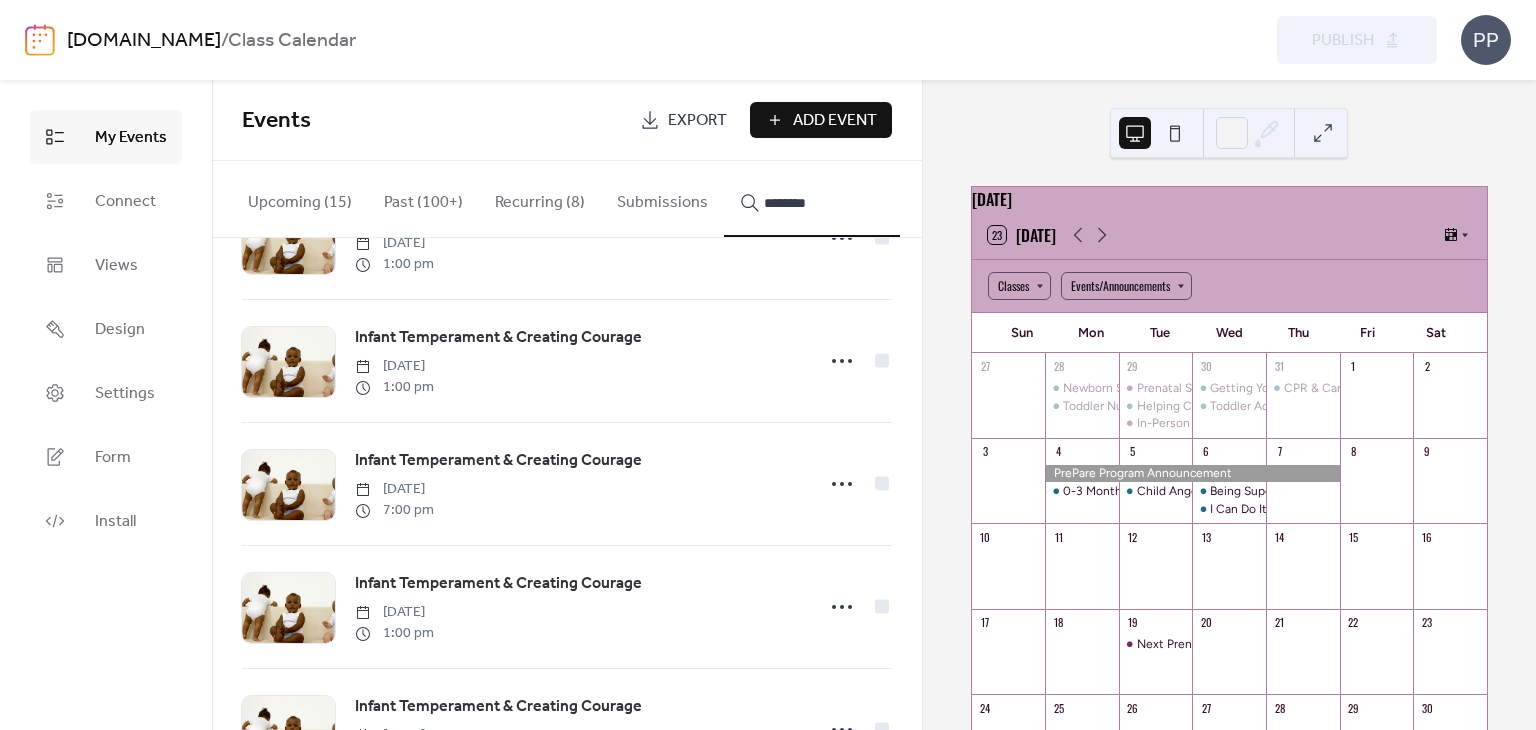 scroll, scrollTop: 2524, scrollLeft: 0, axis: vertical 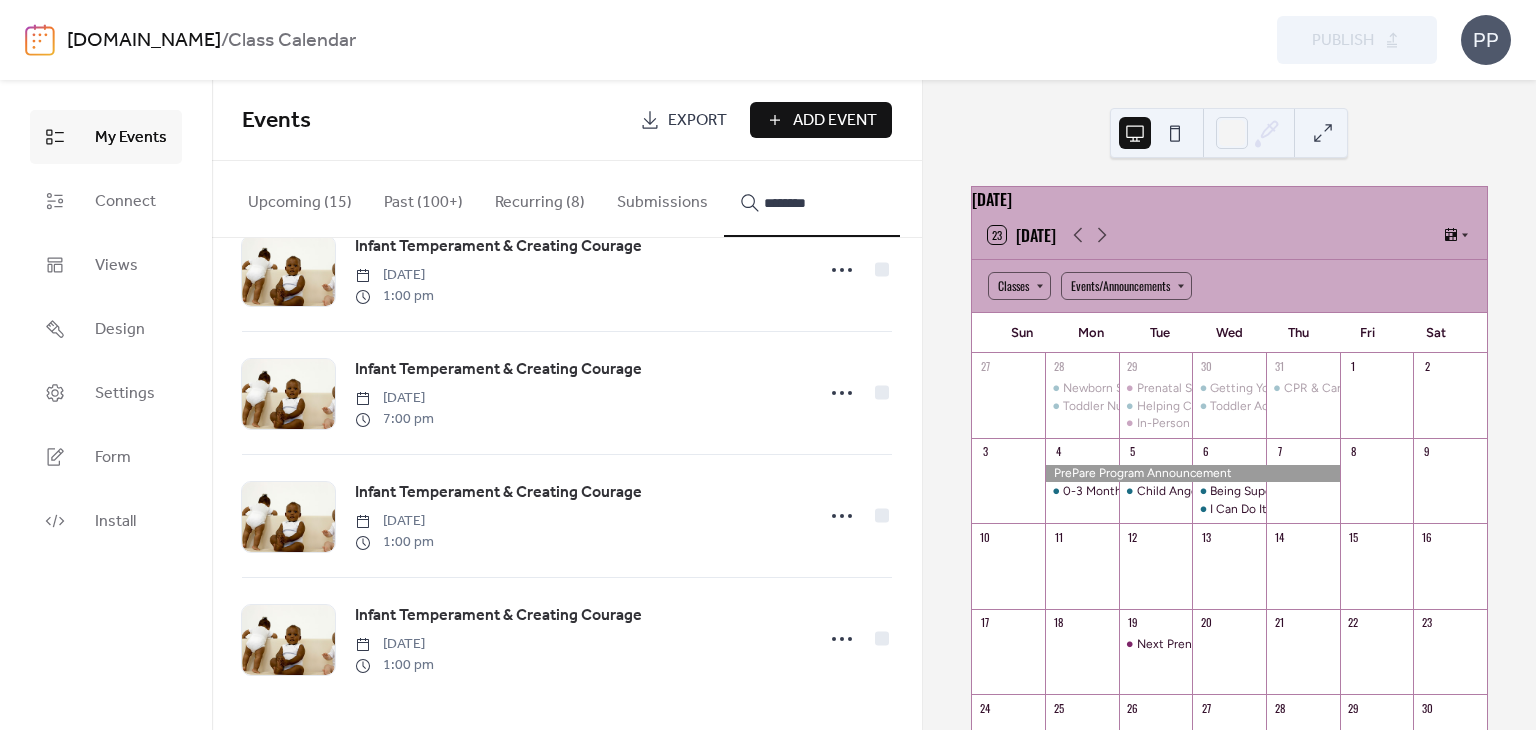 type on "********" 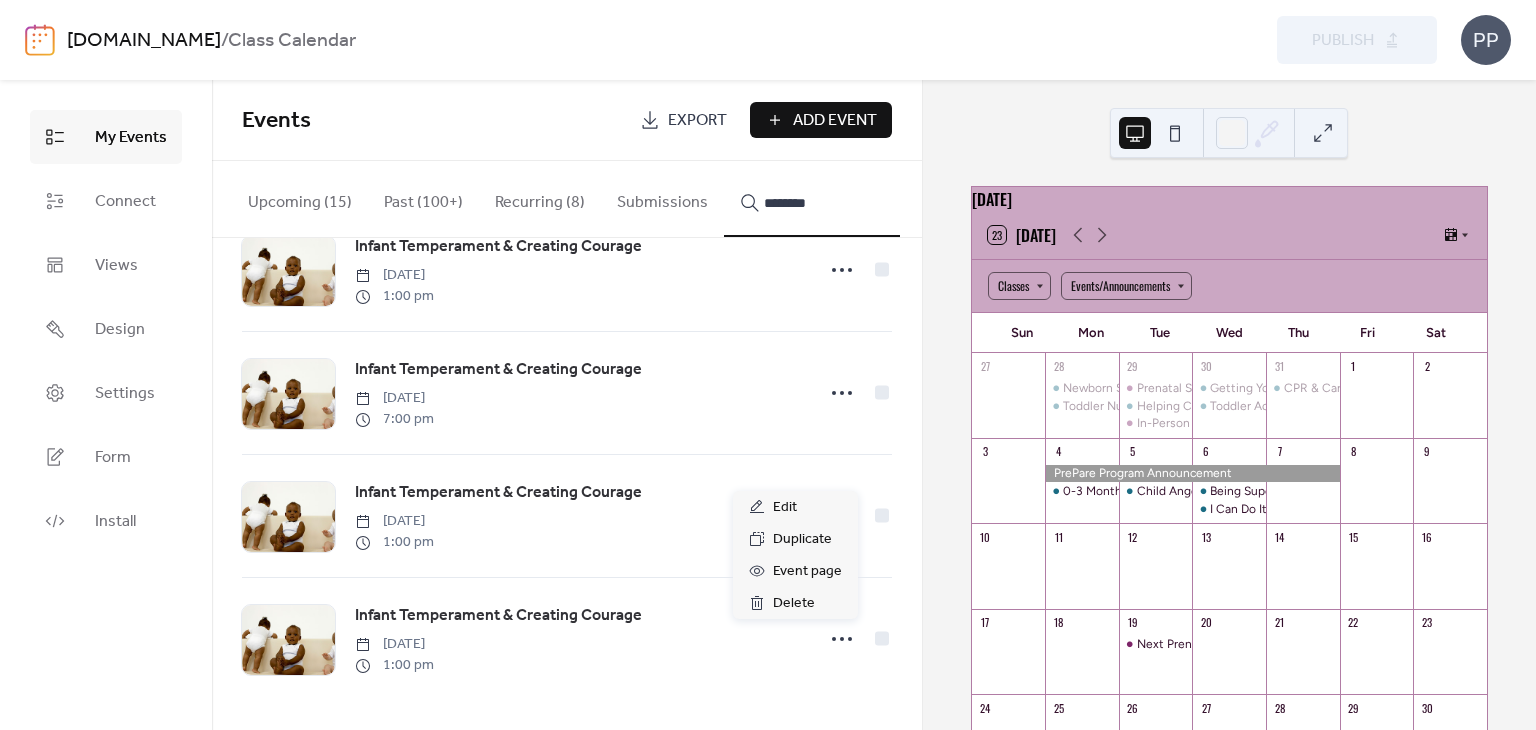 click 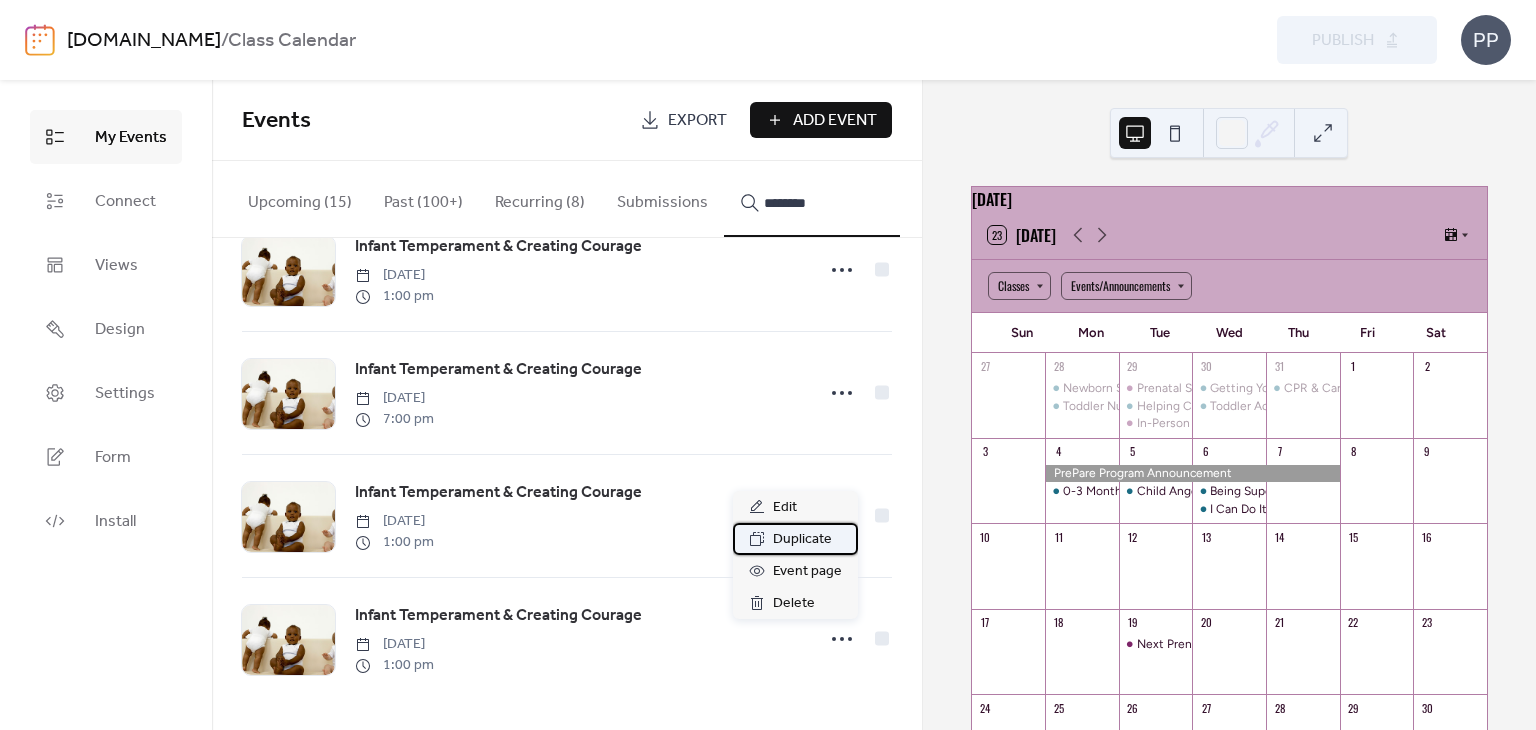 click on "Duplicate" at bounding box center [802, 540] 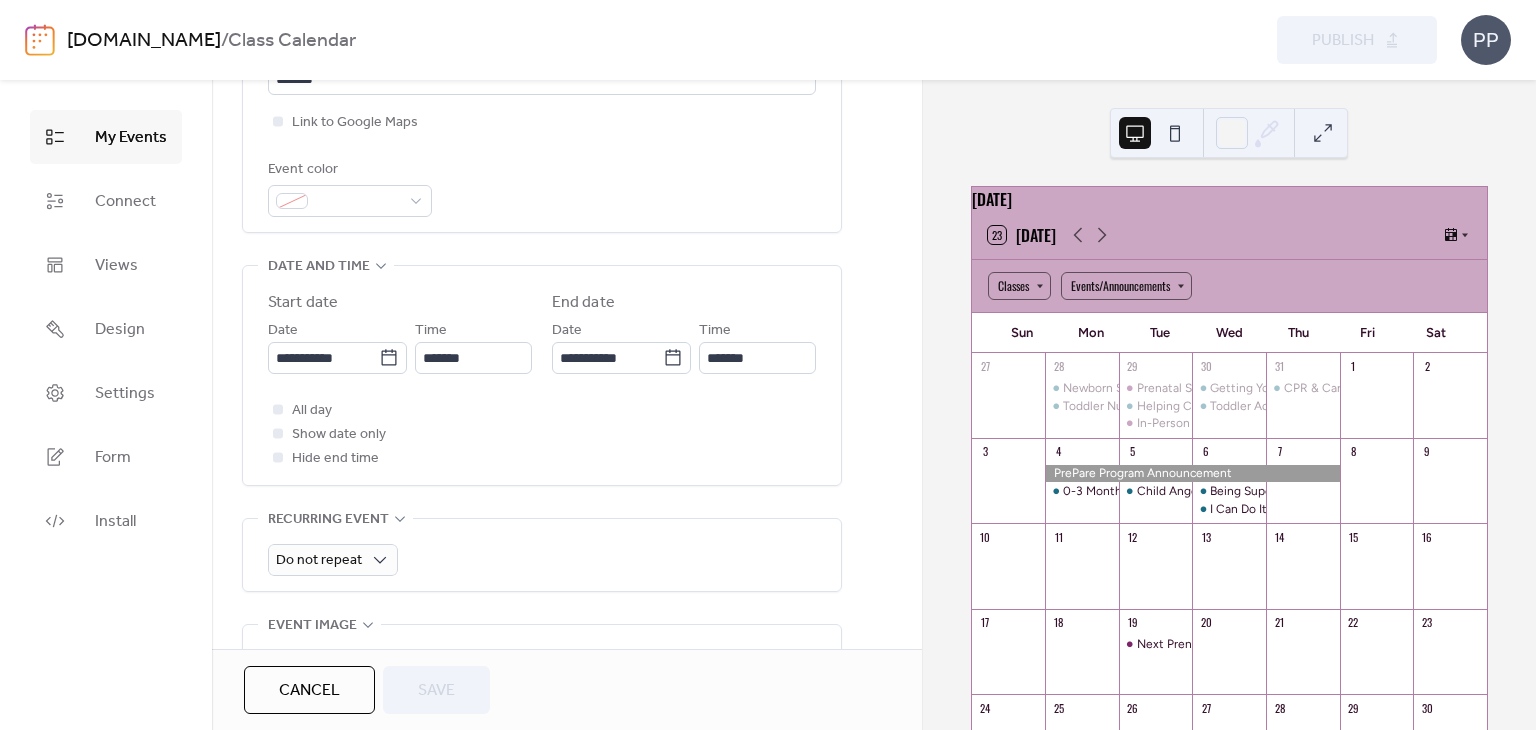 scroll, scrollTop: 583, scrollLeft: 0, axis: vertical 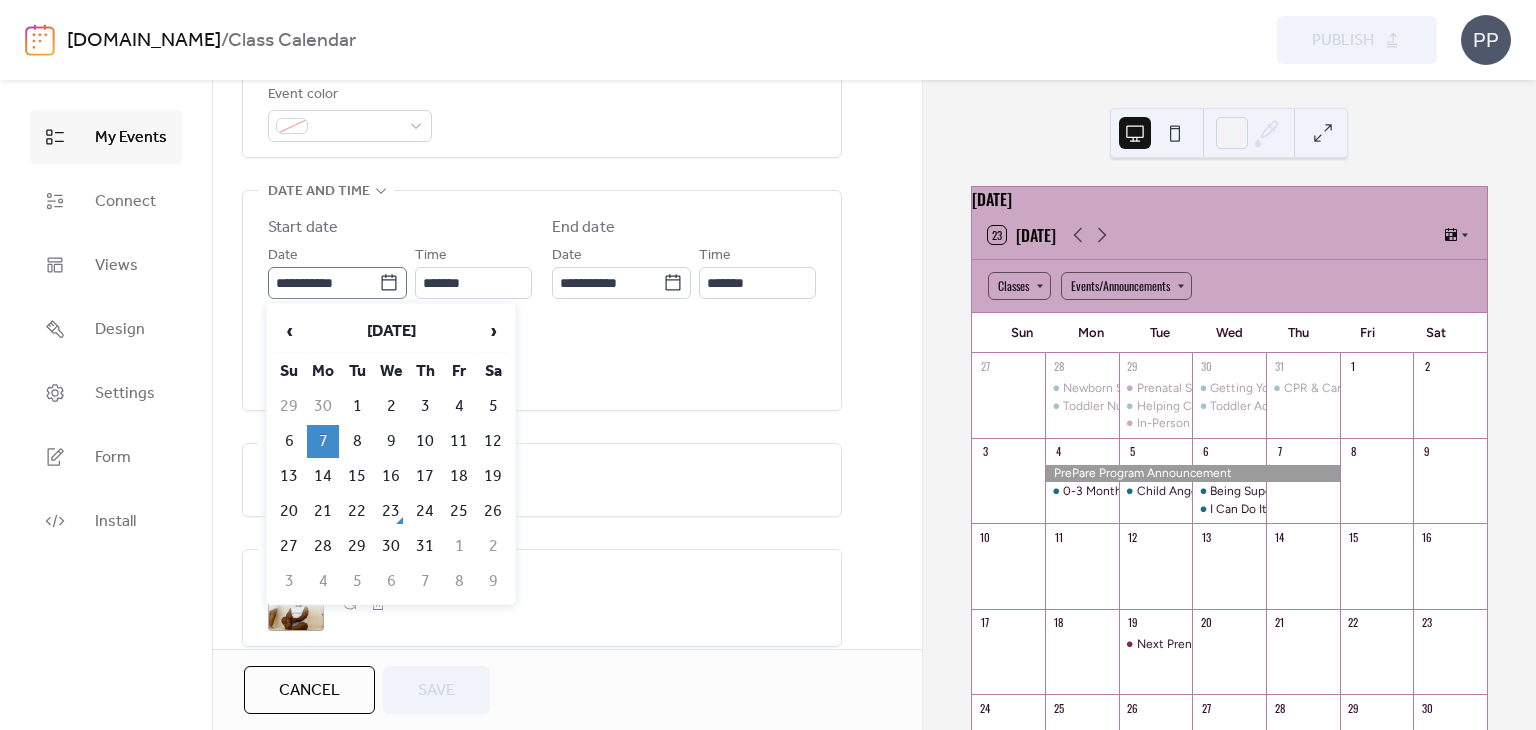 click 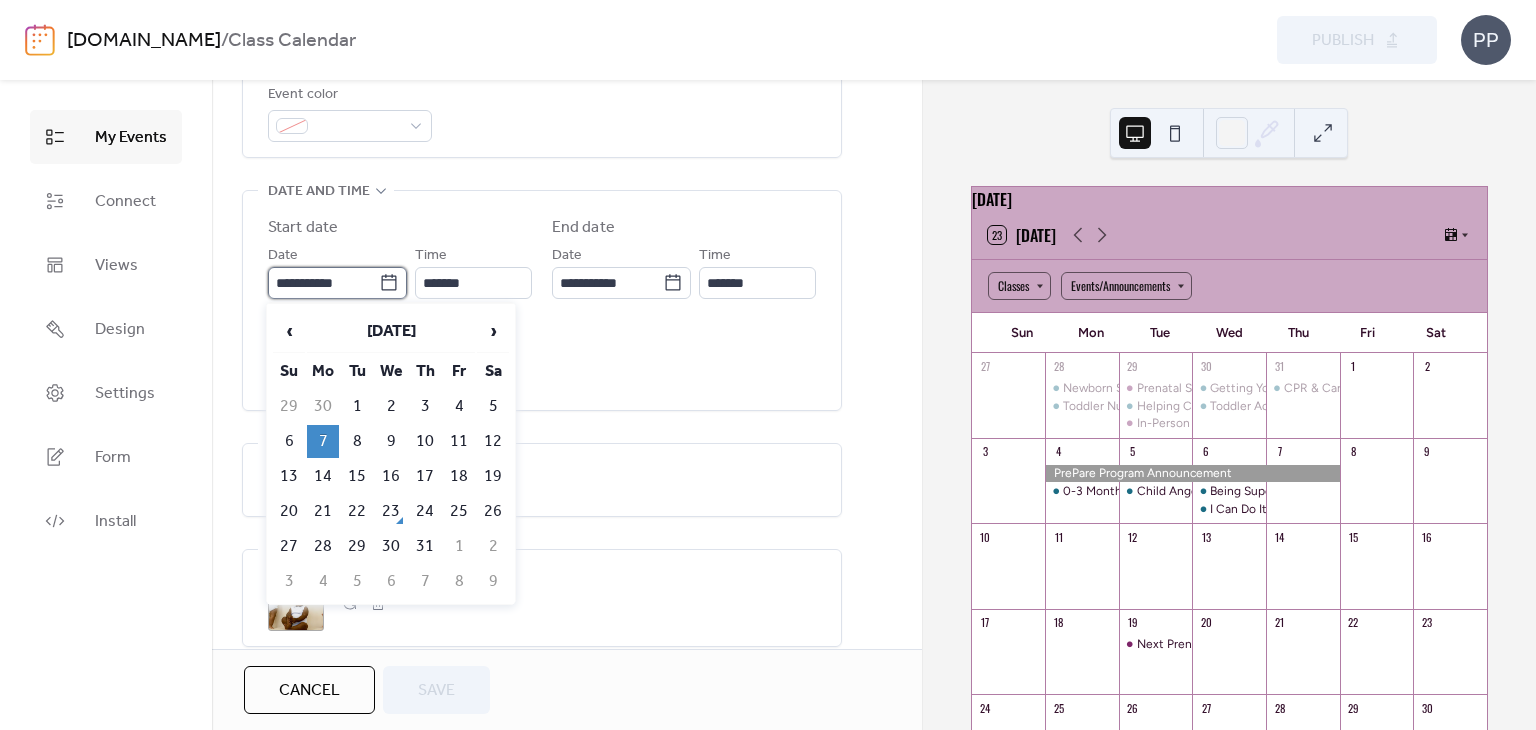 click on "**********" at bounding box center (323, 283) 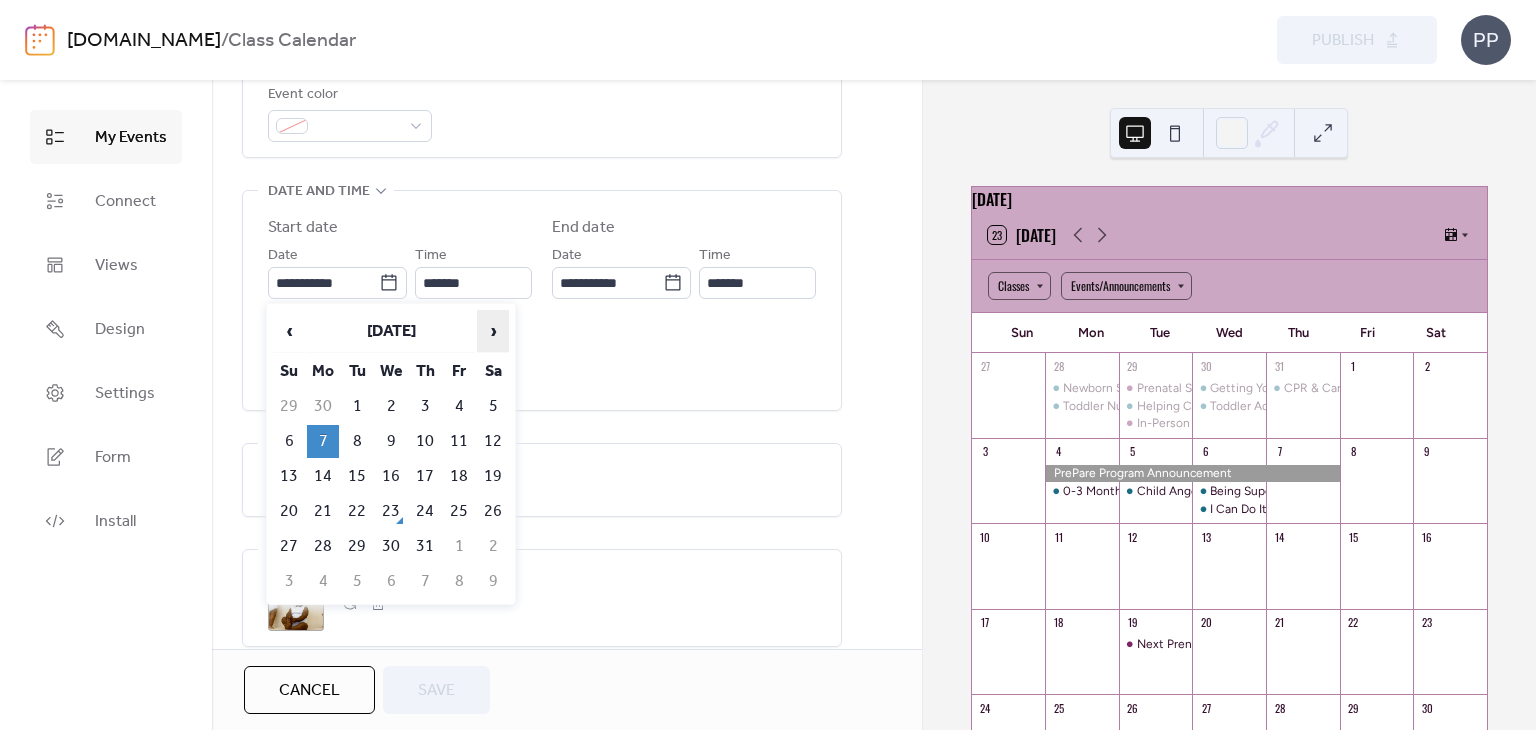 click on "›" at bounding box center (493, 331) 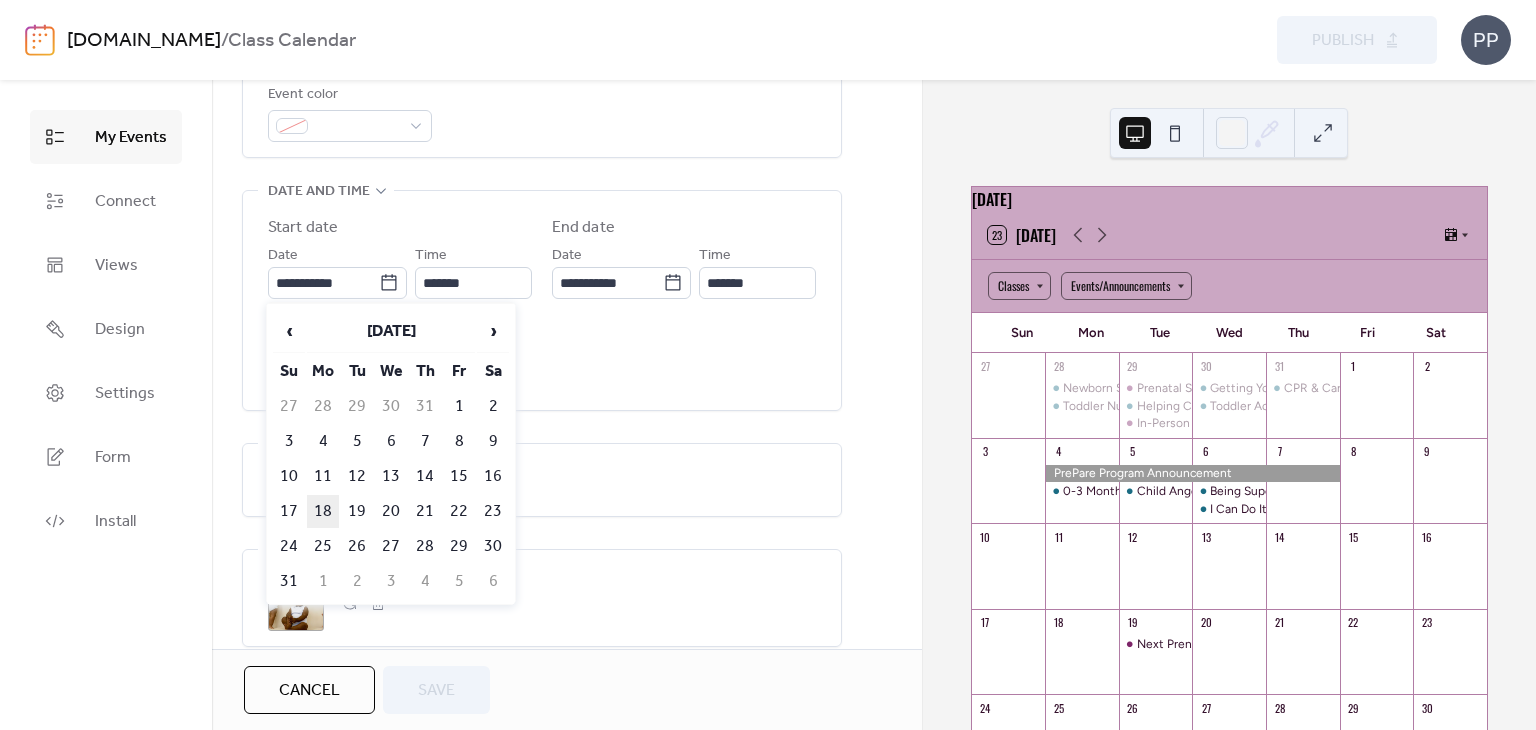 click on "18" at bounding box center (323, 511) 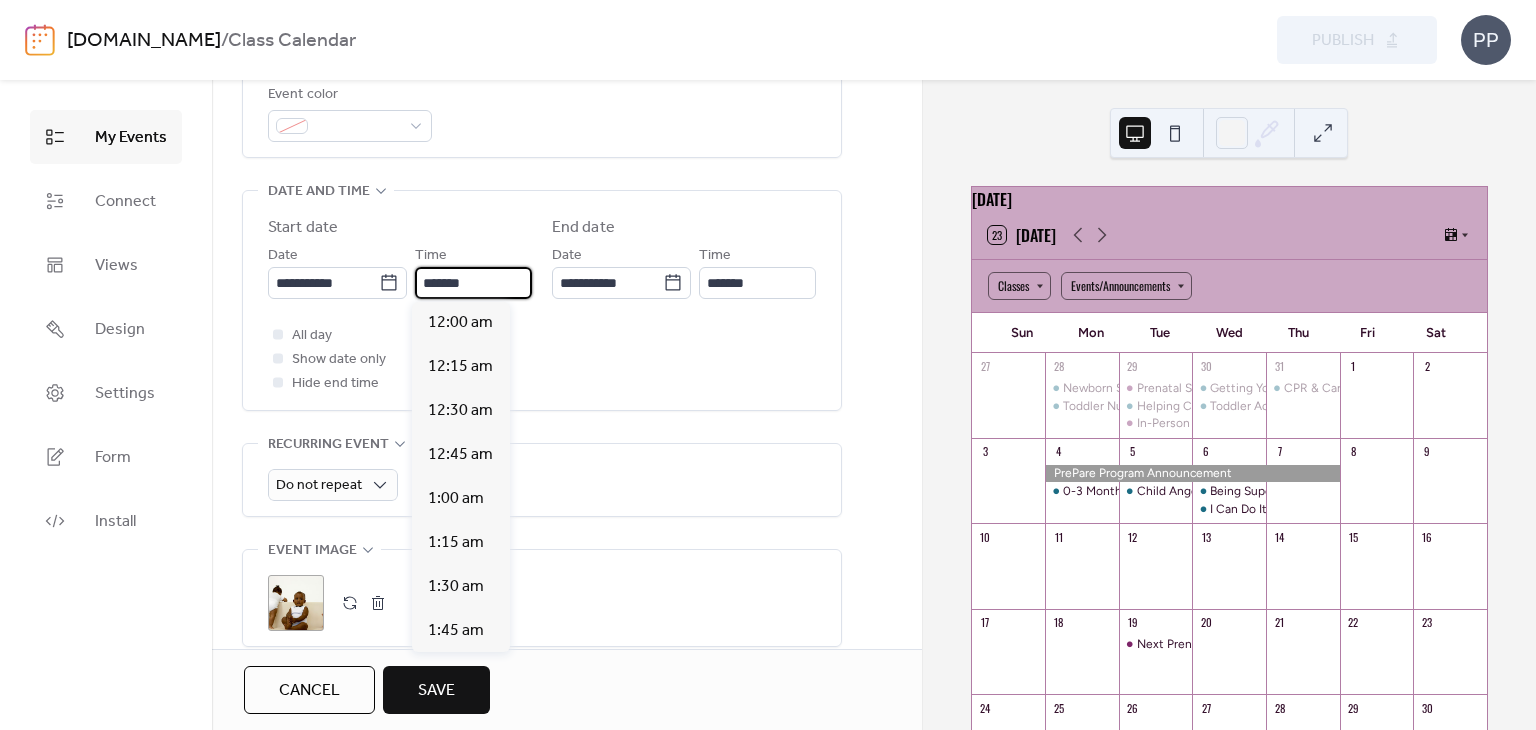 click on "*******" at bounding box center [473, 283] 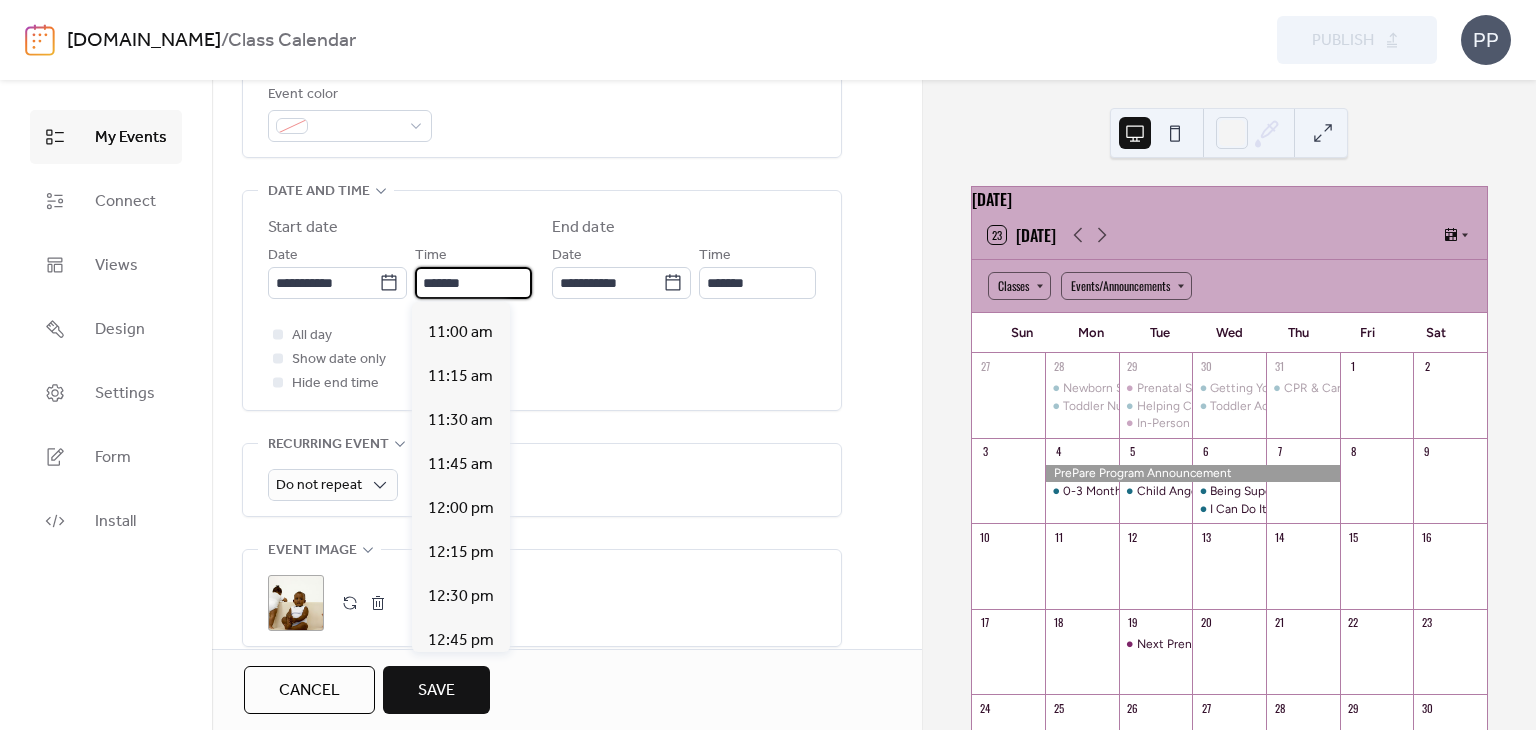 scroll, scrollTop: 1919, scrollLeft: 0, axis: vertical 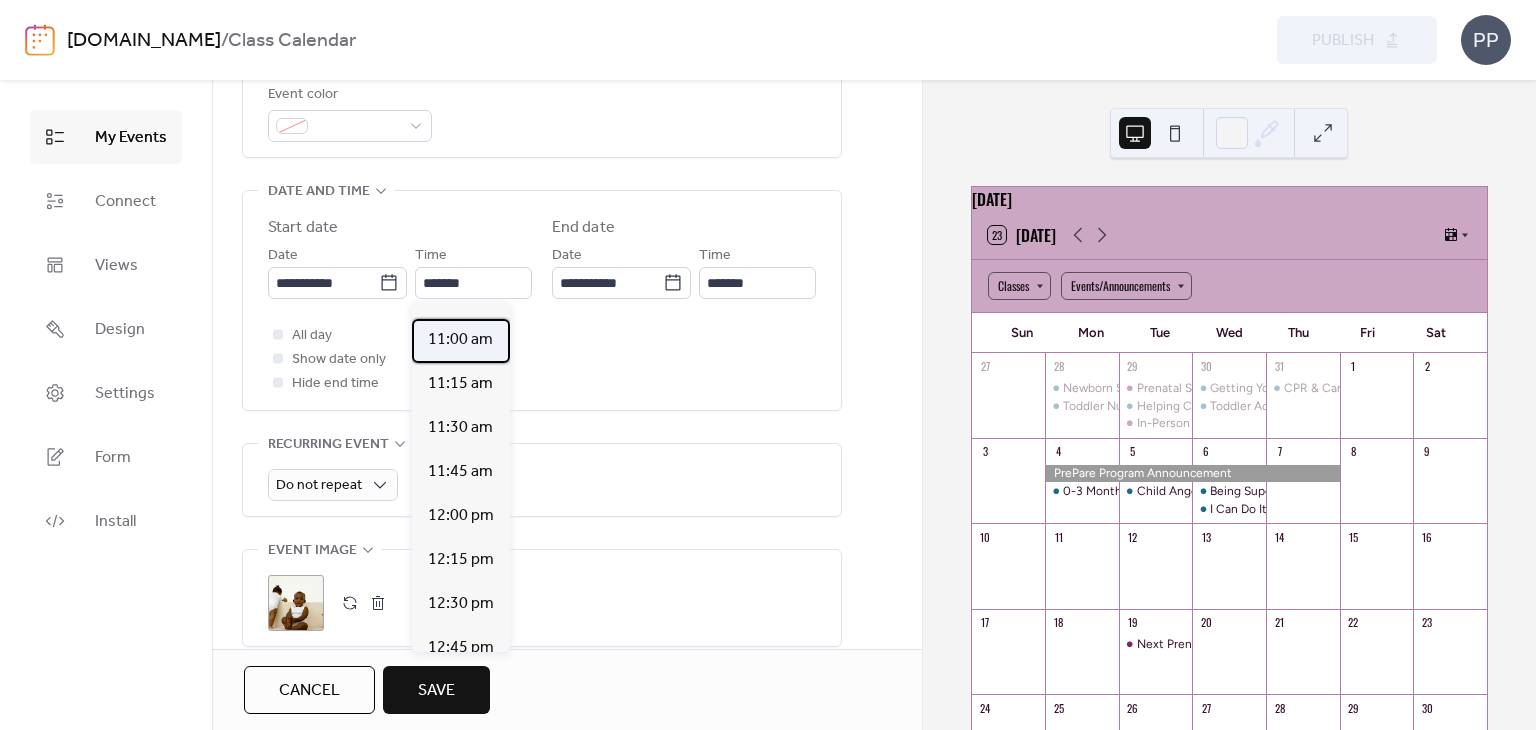 click on "11:00 am" at bounding box center (460, 340) 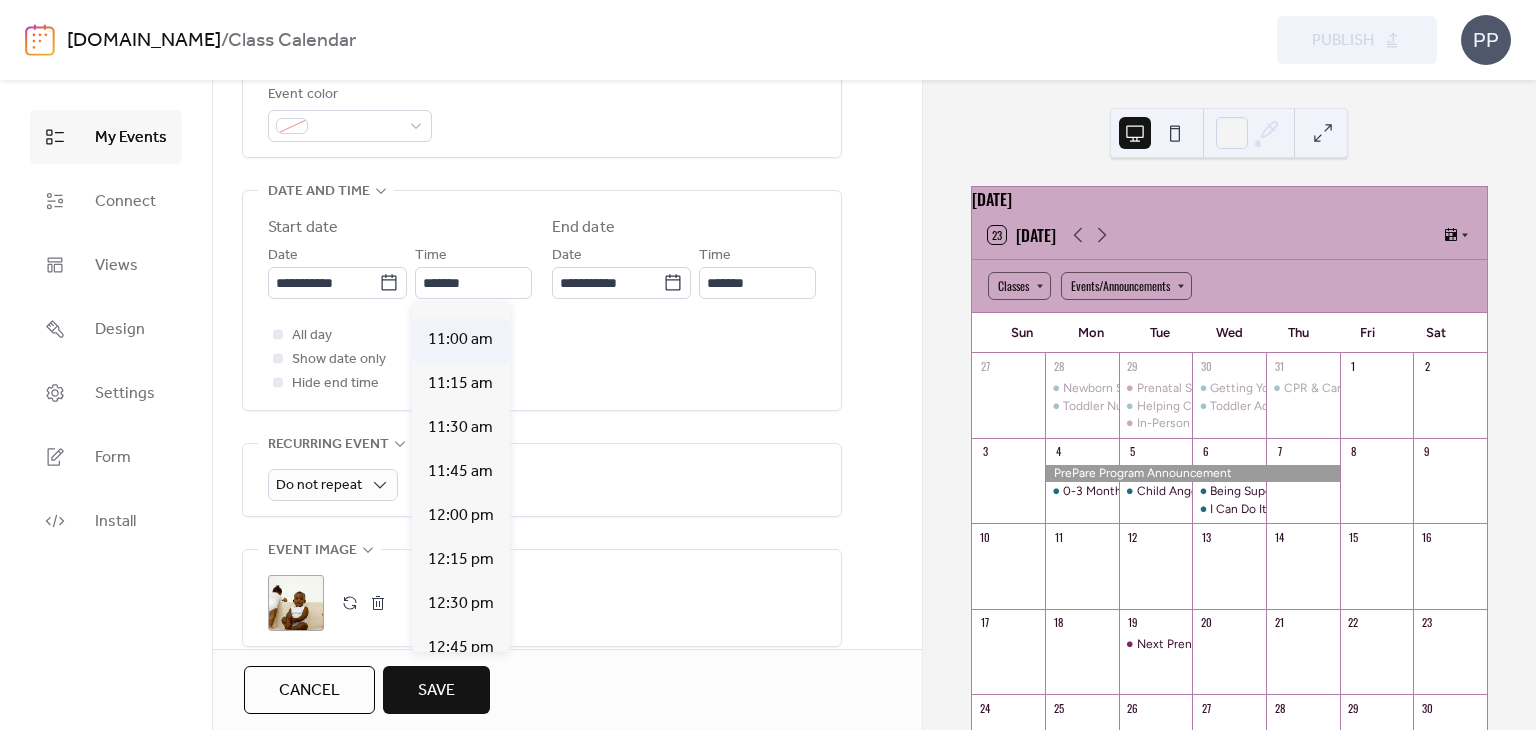 type on "********" 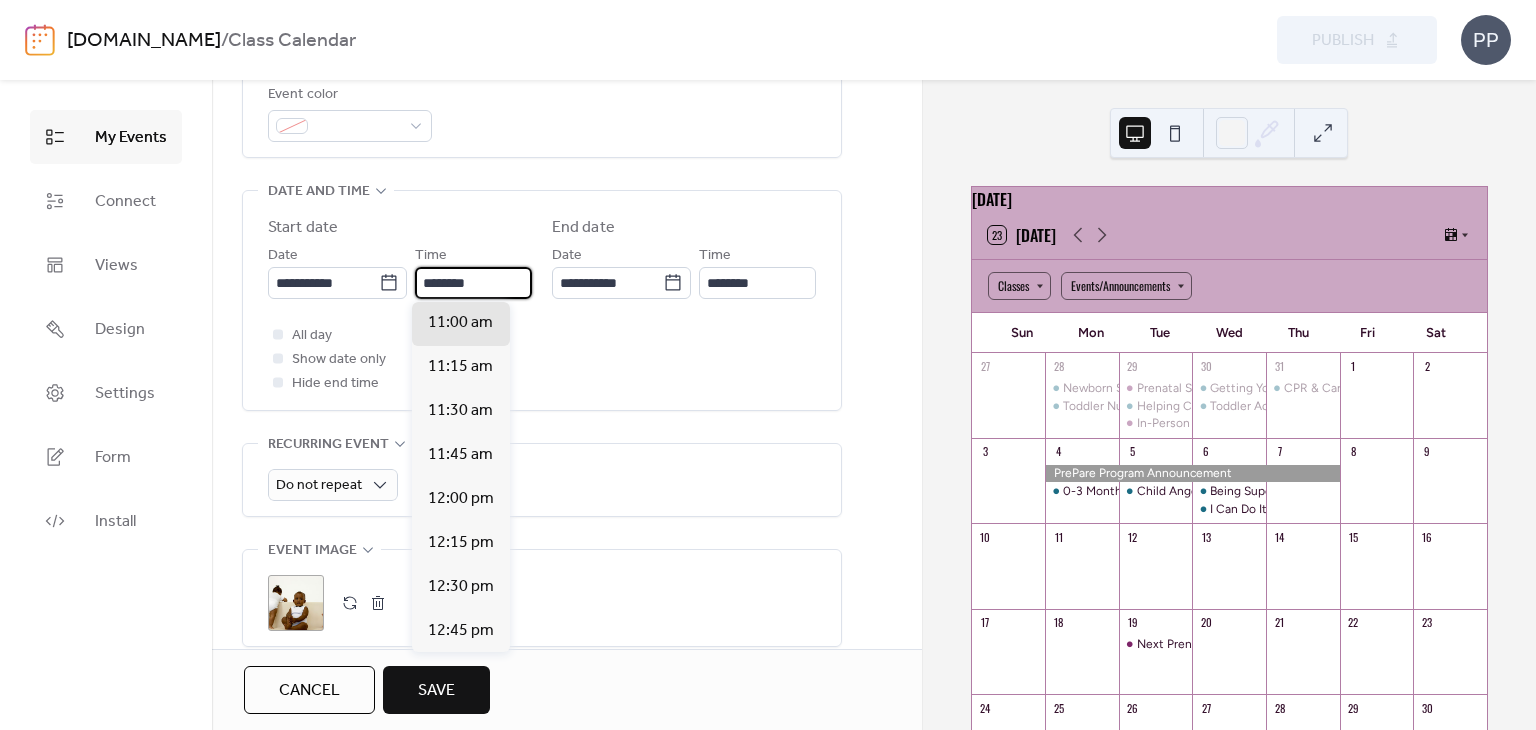 click on "********" at bounding box center (473, 283) 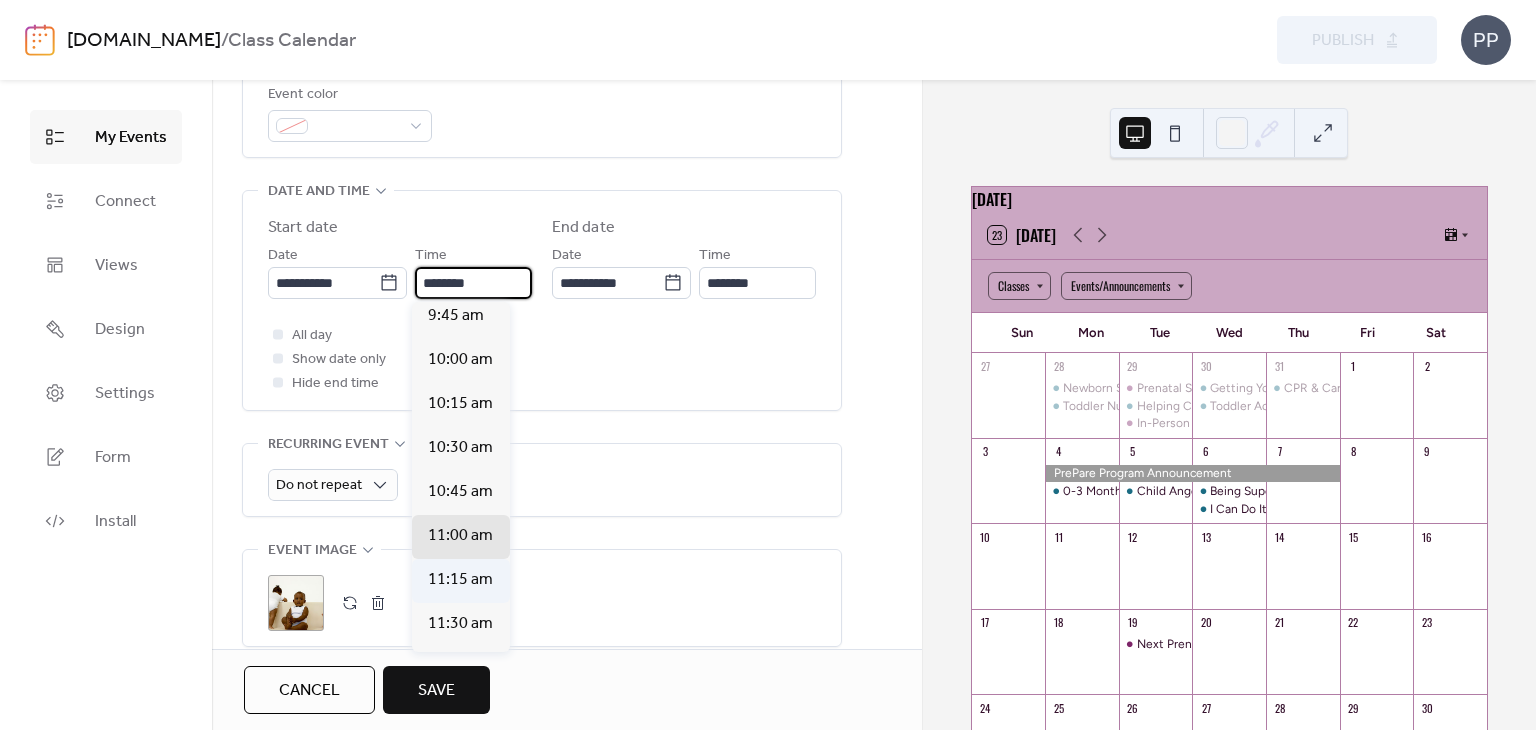 scroll, scrollTop: 1724, scrollLeft: 0, axis: vertical 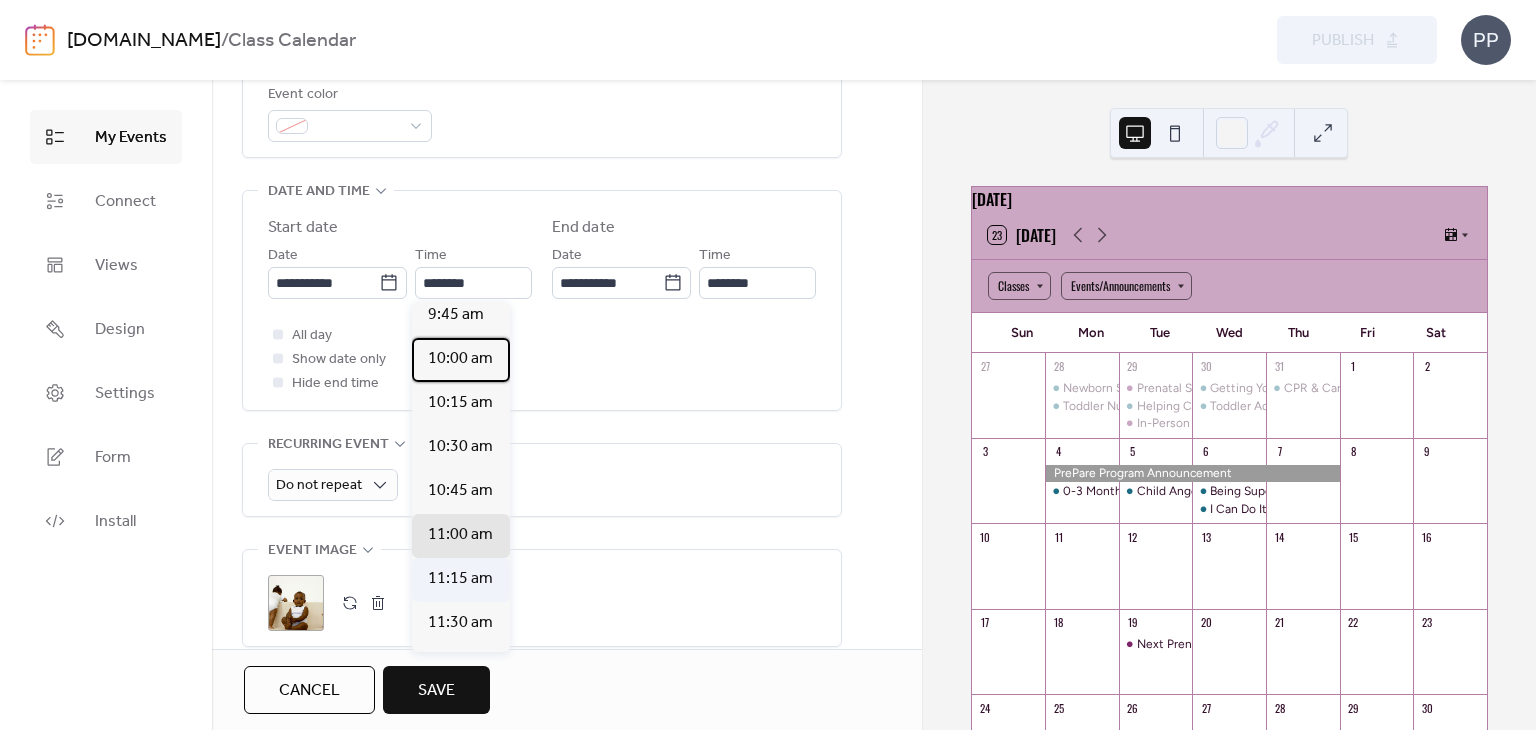 click on "10:00 am" at bounding box center [460, 359] 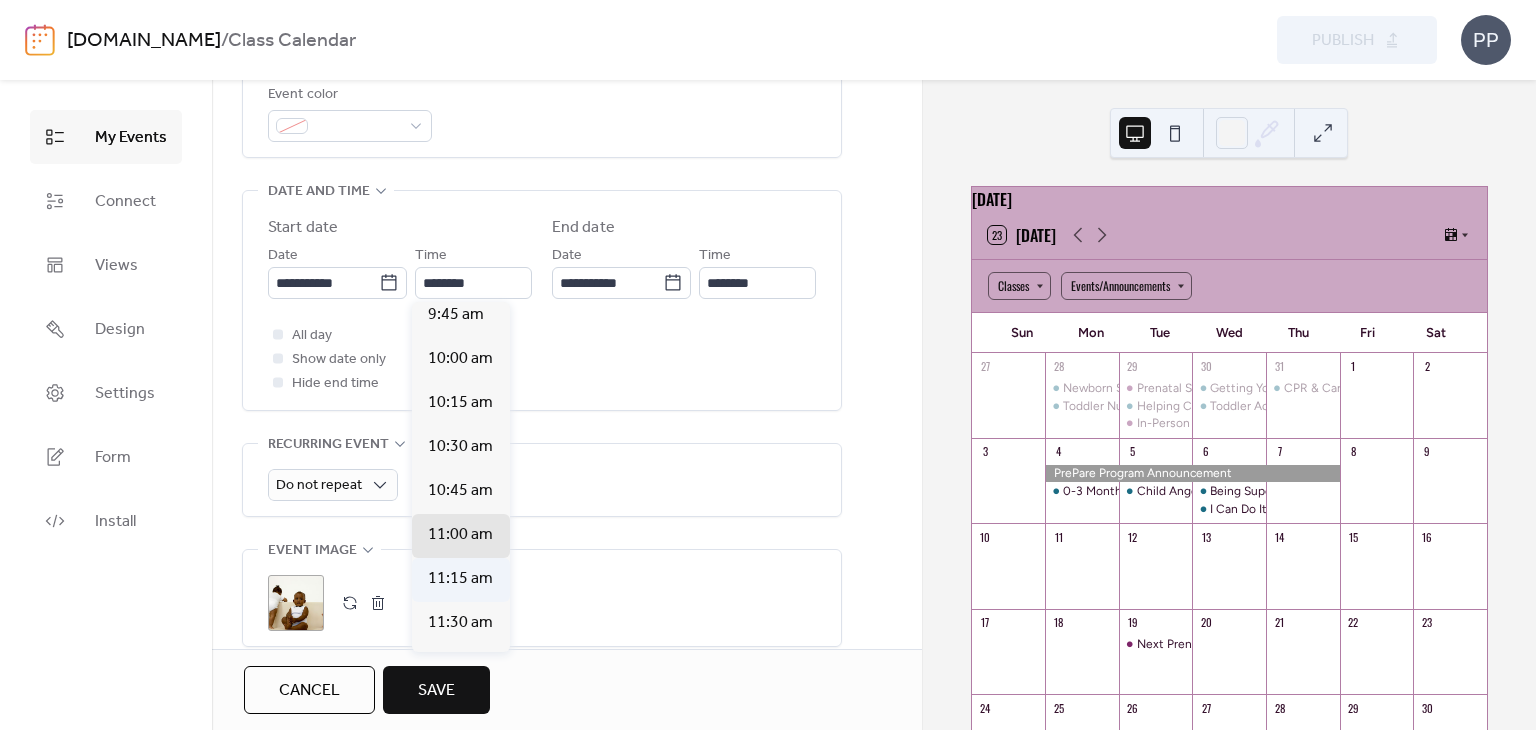 type on "********" 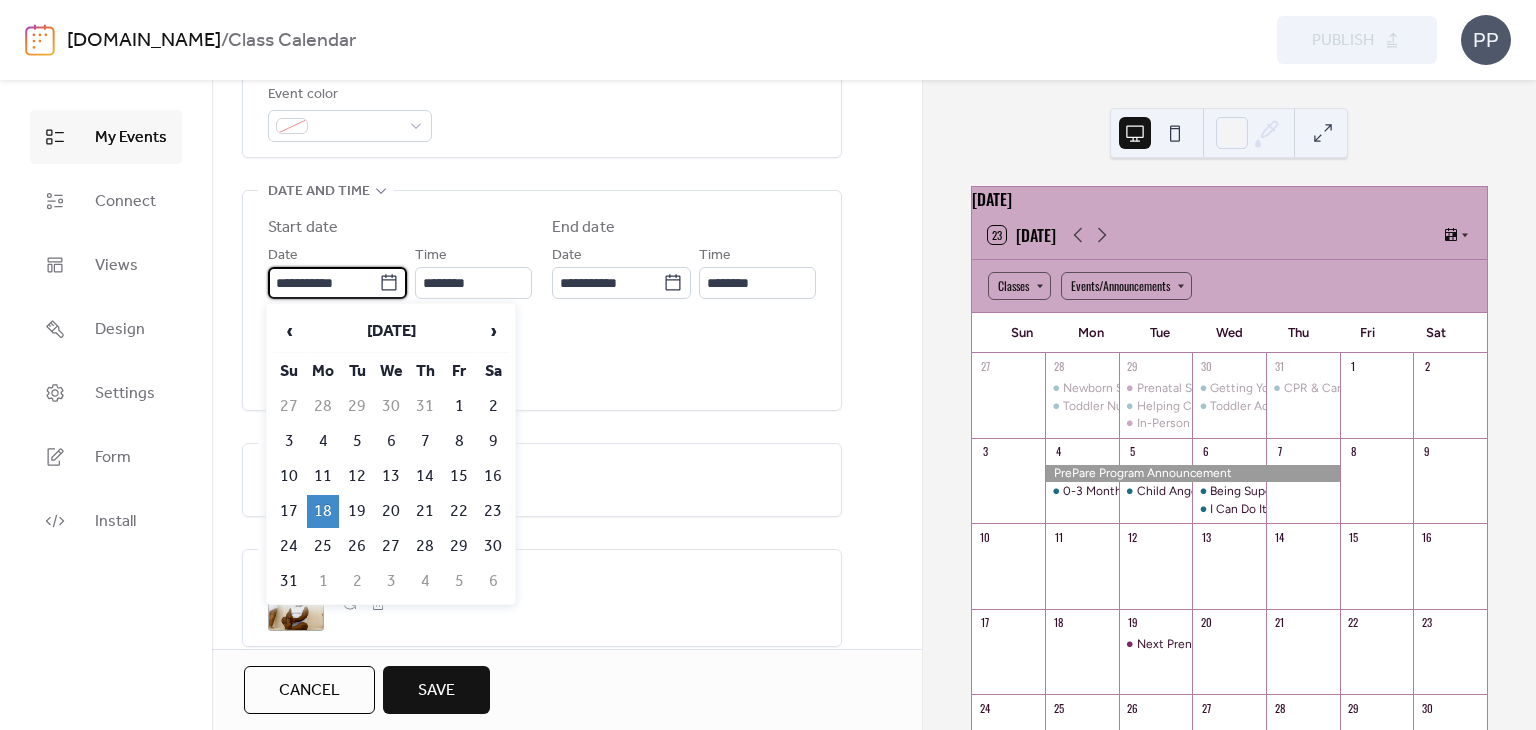 click on "**********" at bounding box center [323, 283] 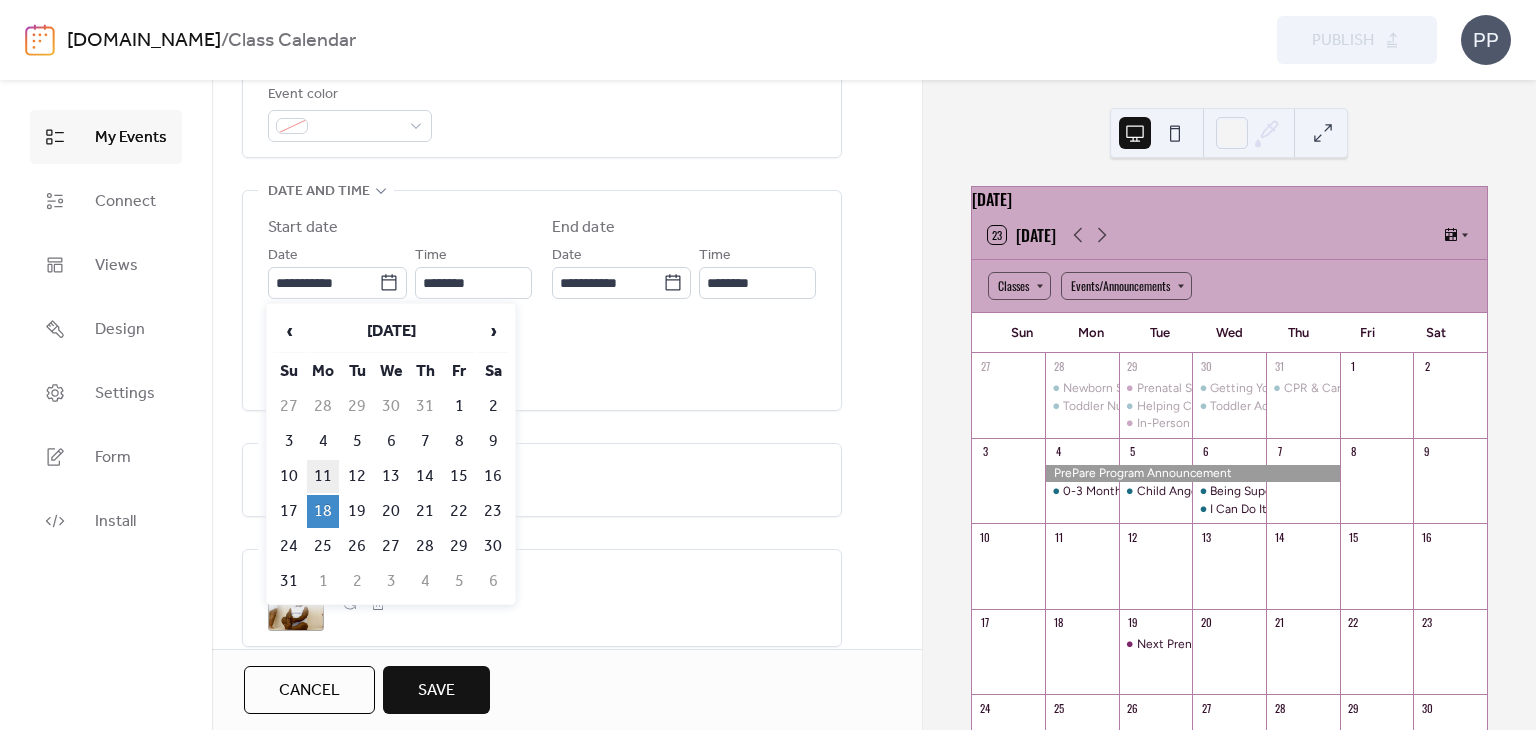 click on "11" at bounding box center [323, 476] 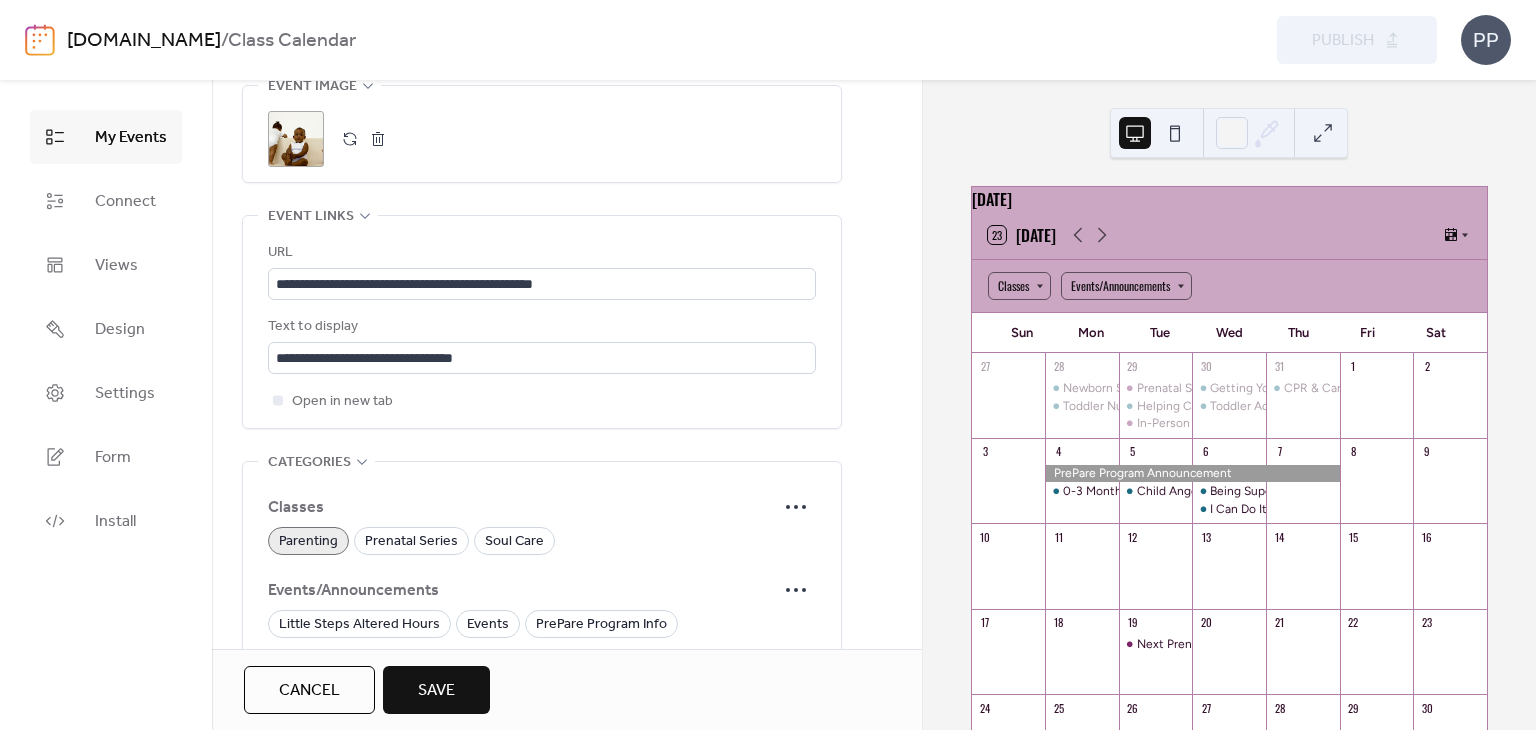 scroll, scrollTop: 1050, scrollLeft: 0, axis: vertical 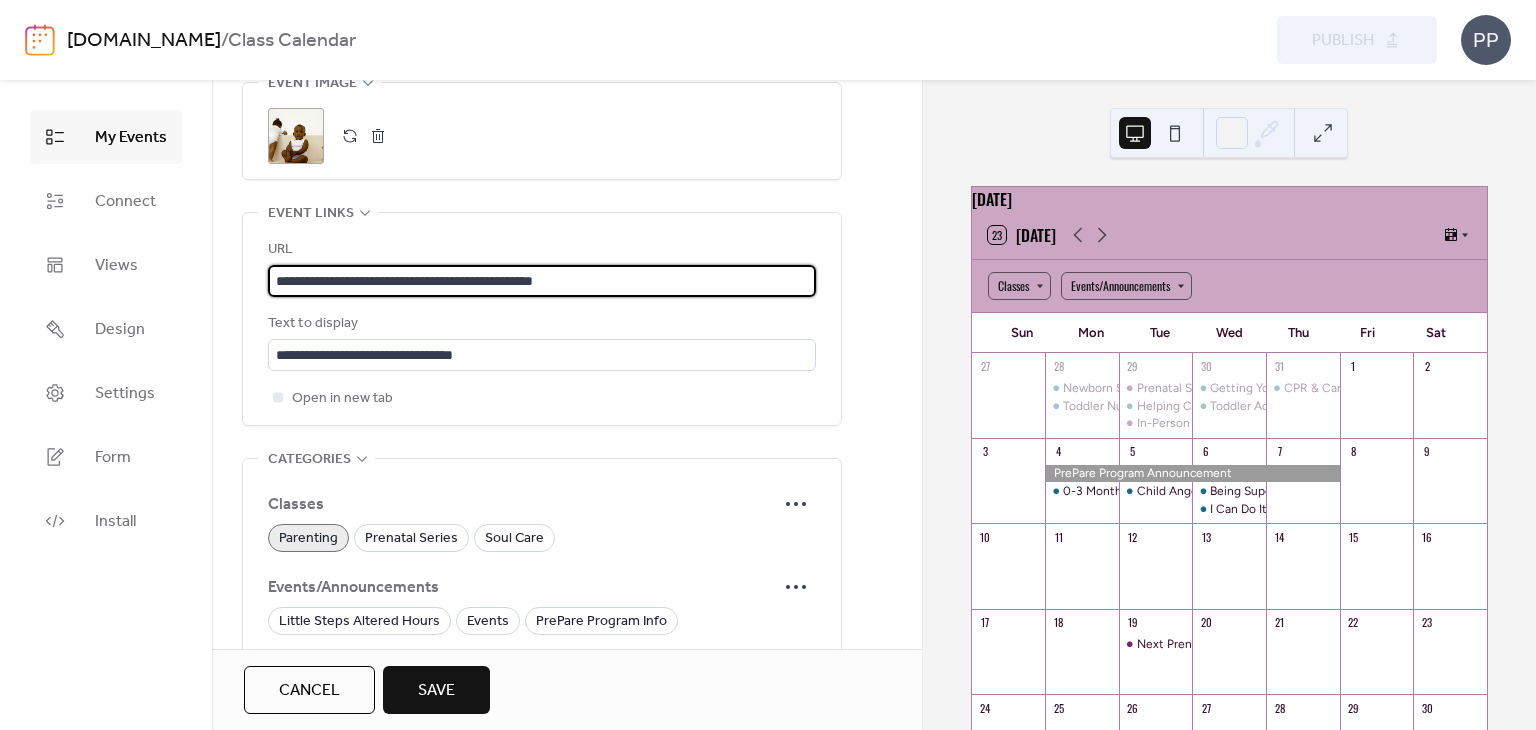click on "**********" at bounding box center [542, 281] 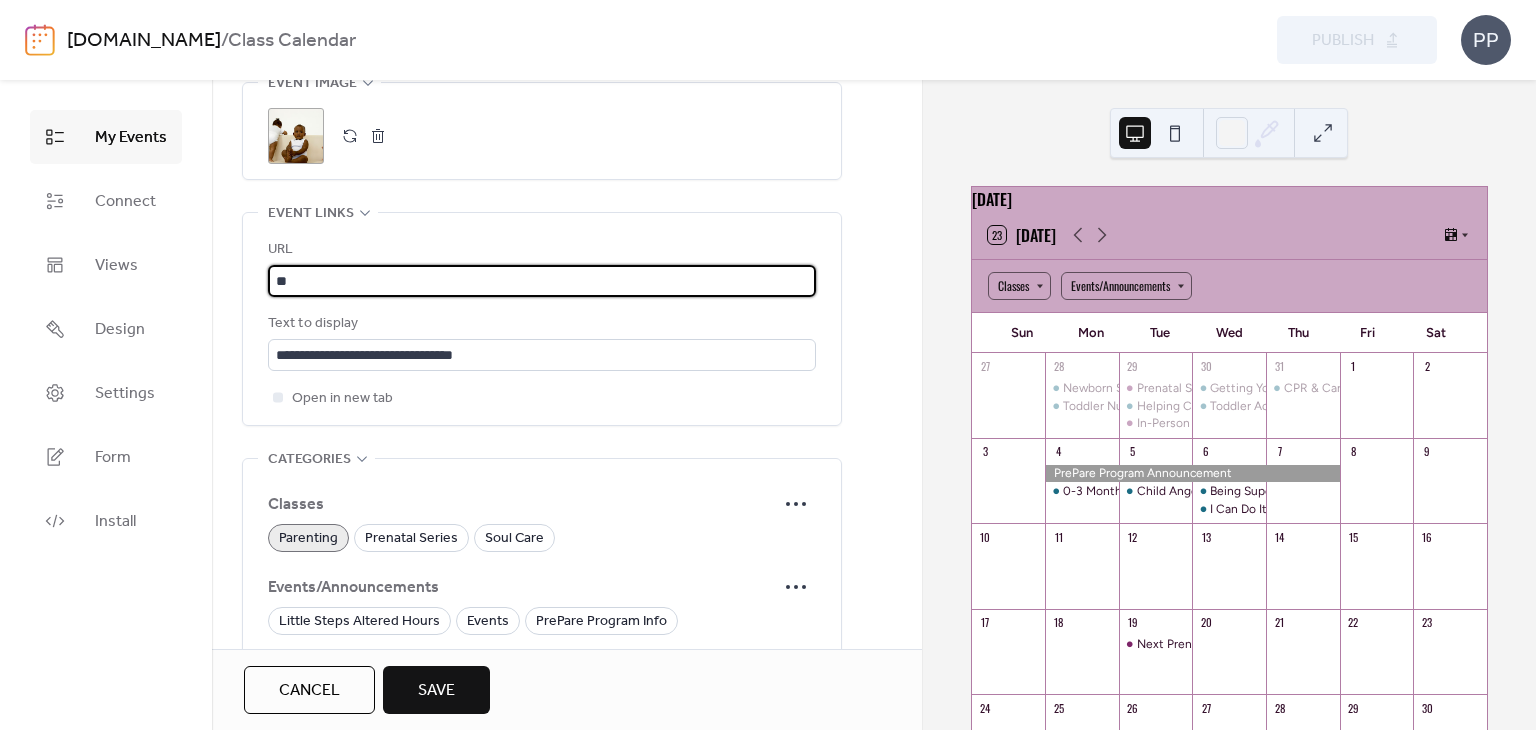 type on "*" 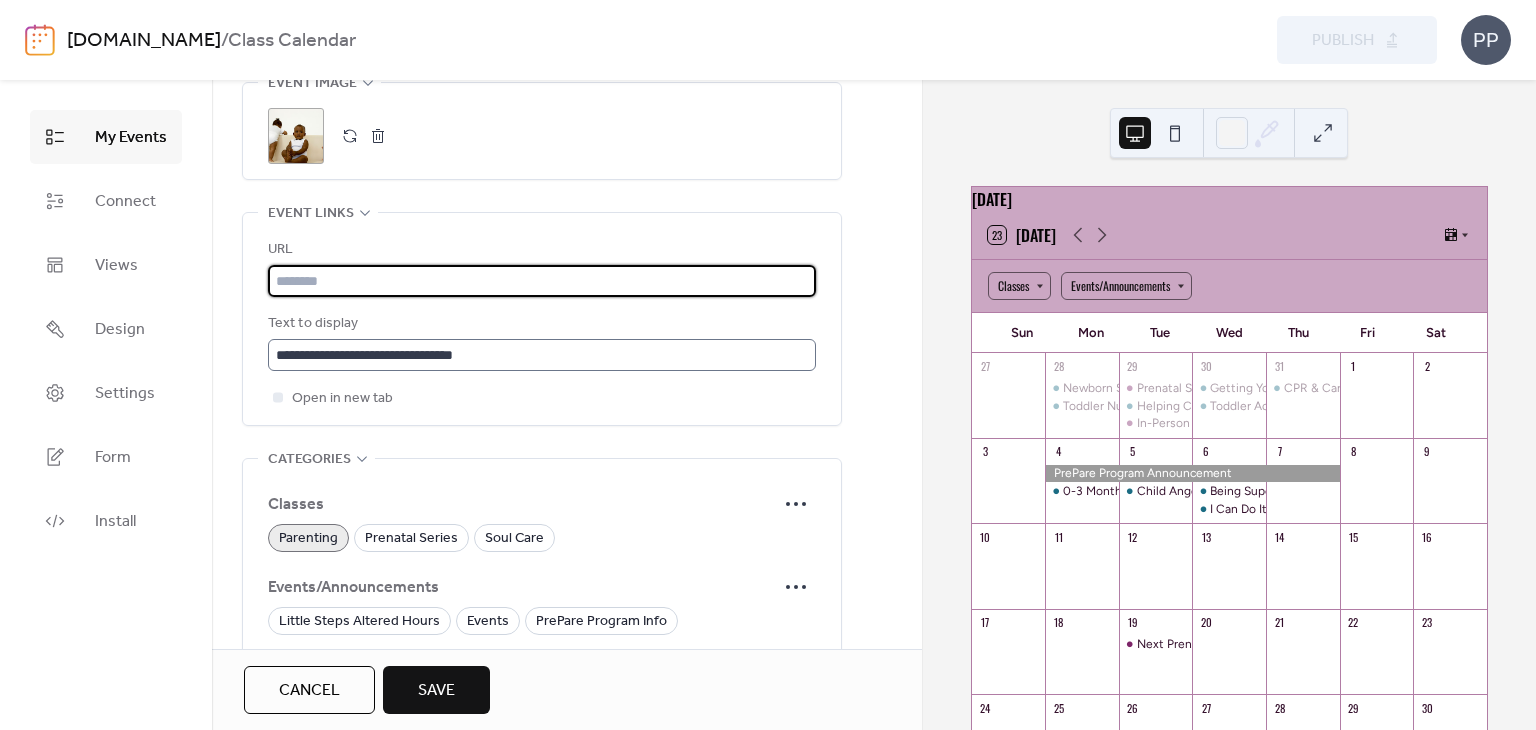 type 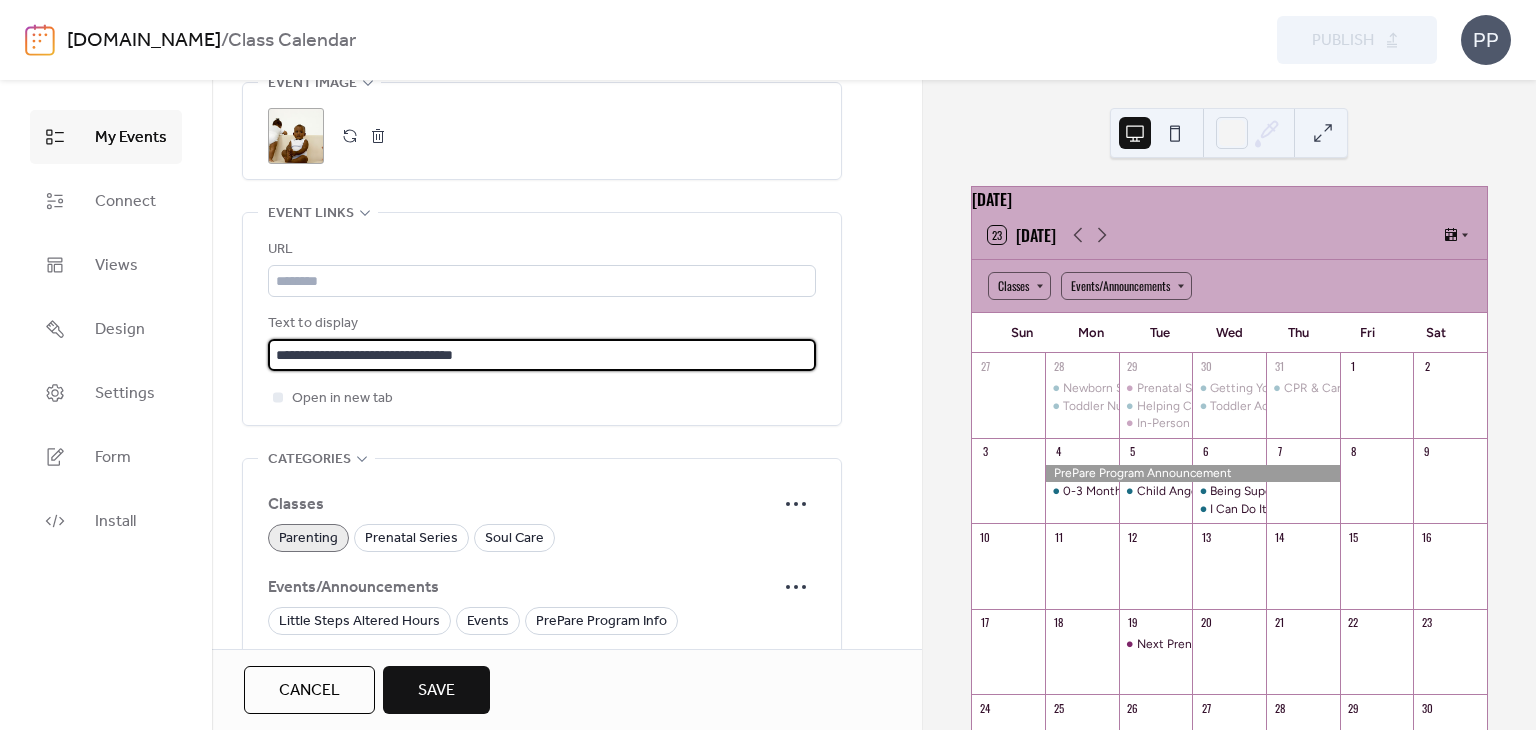 click on "**********" at bounding box center [542, 355] 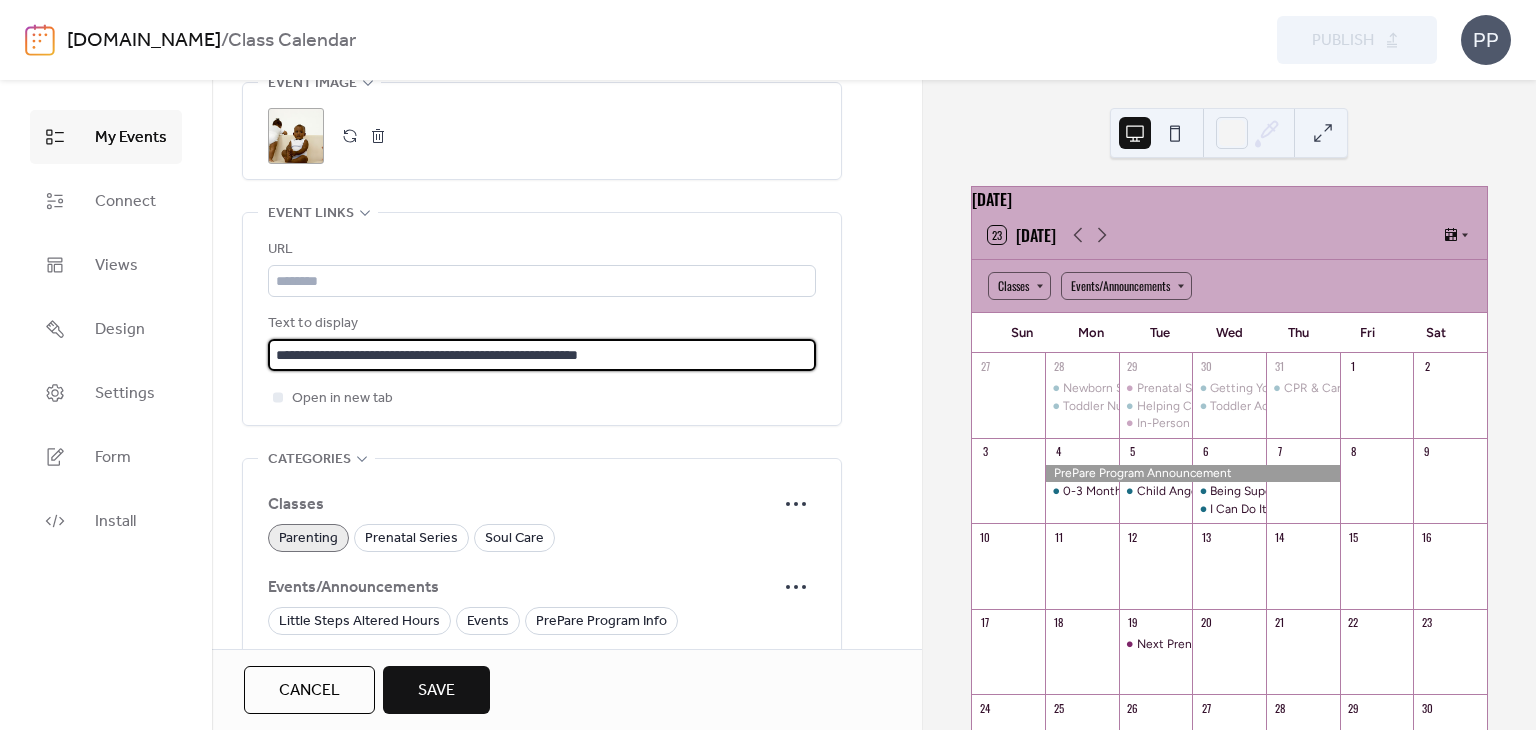 click on "**********" at bounding box center [542, 355] 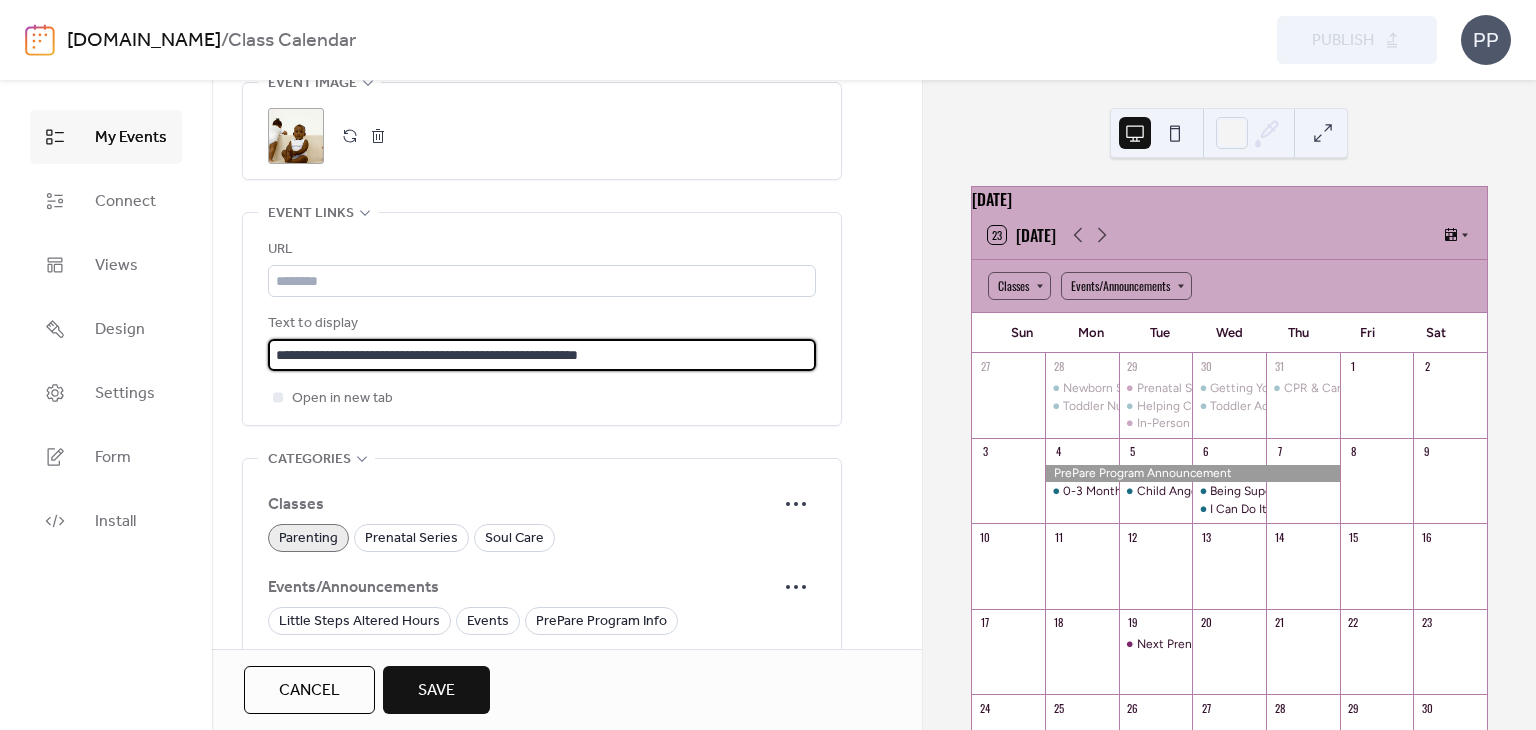 click on "**********" at bounding box center [542, 355] 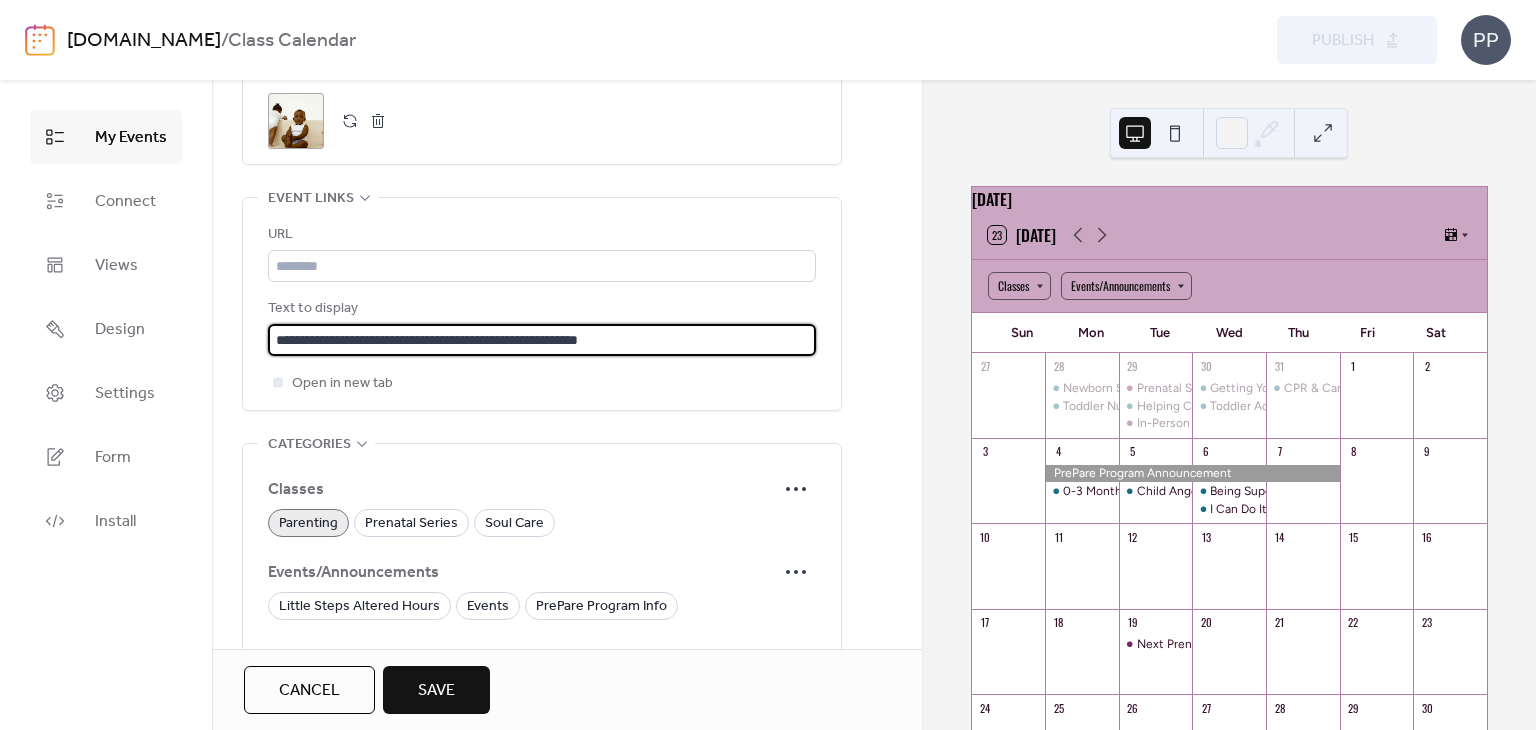 scroll, scrollTop: 1096, scrollLeft: 0, axis: vertical 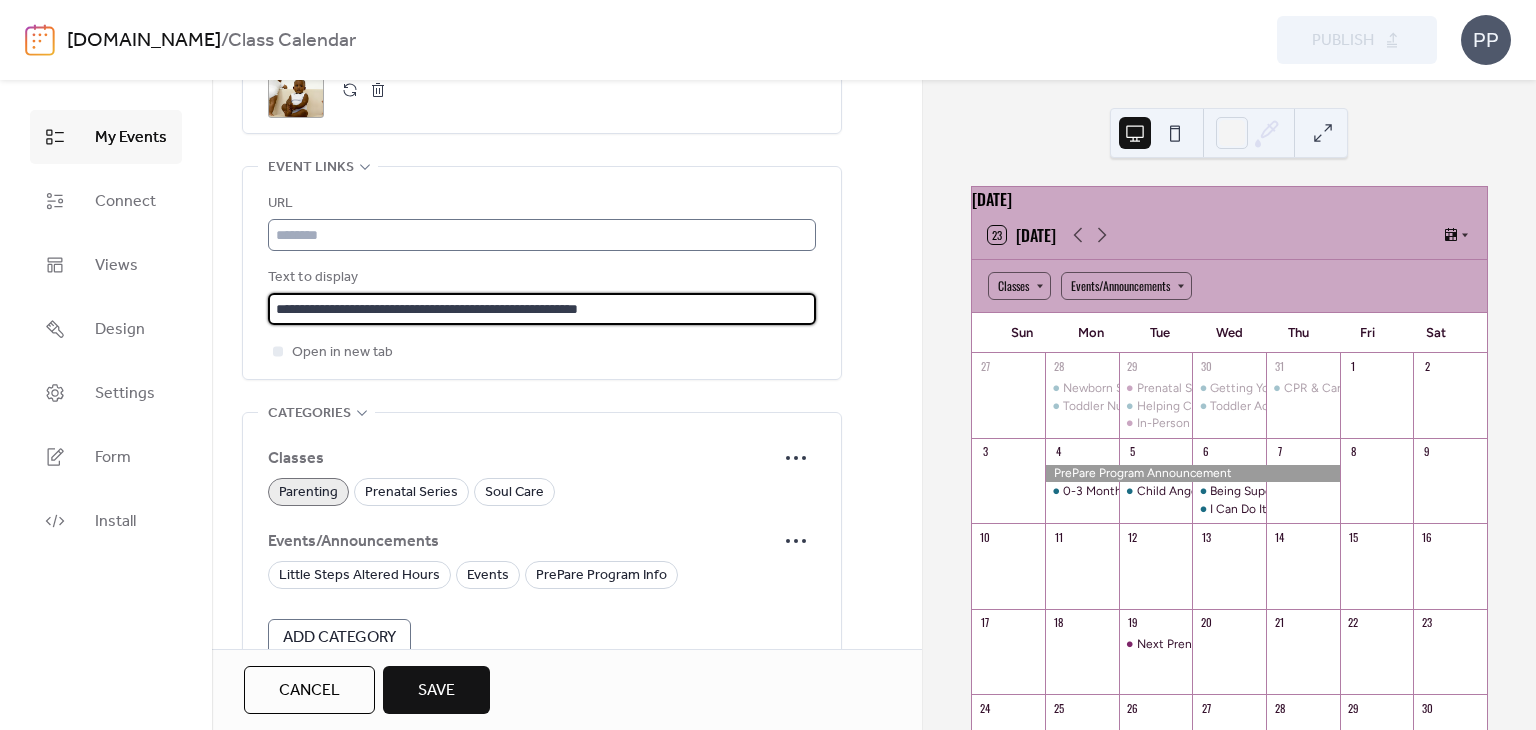 type on "**********" 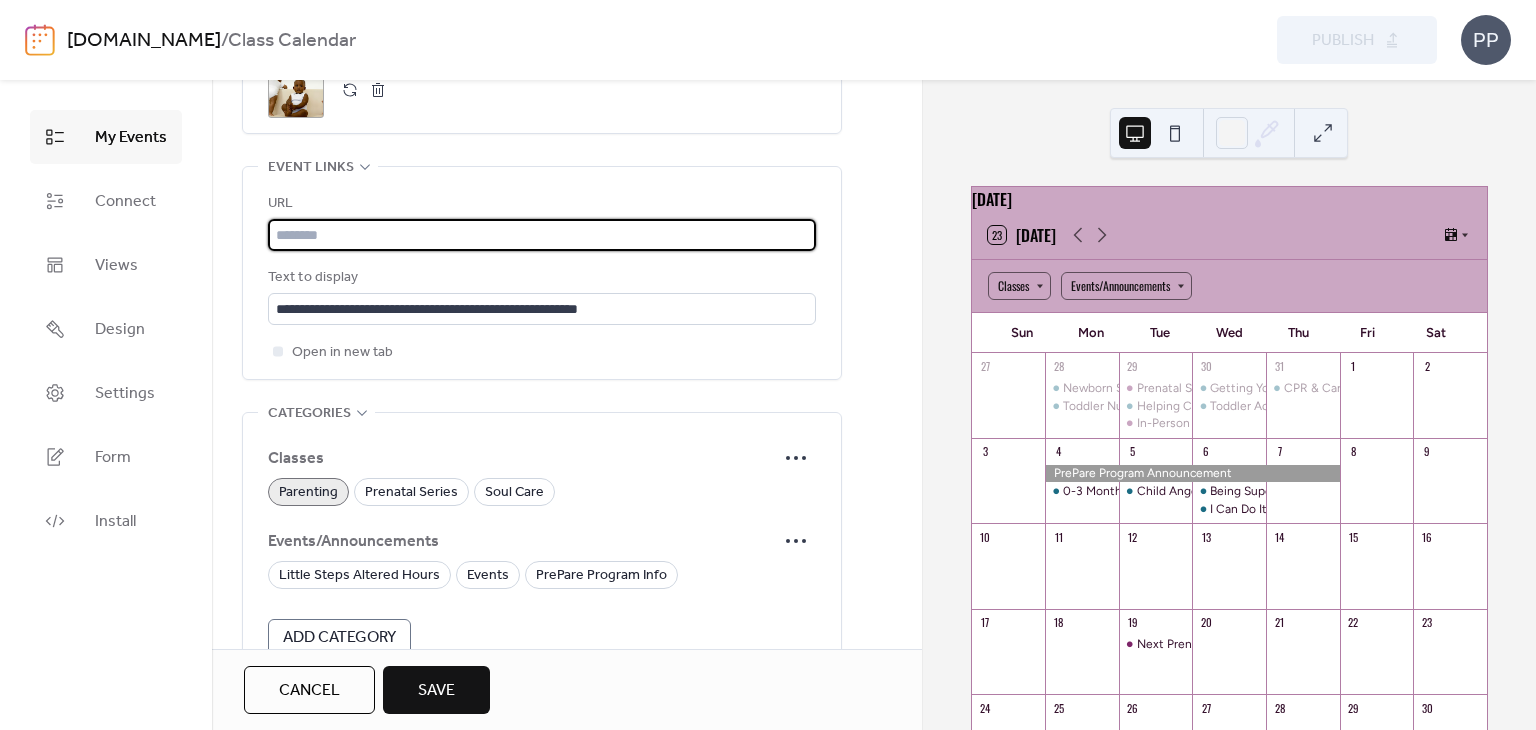 click at bounding box center [542, 235] 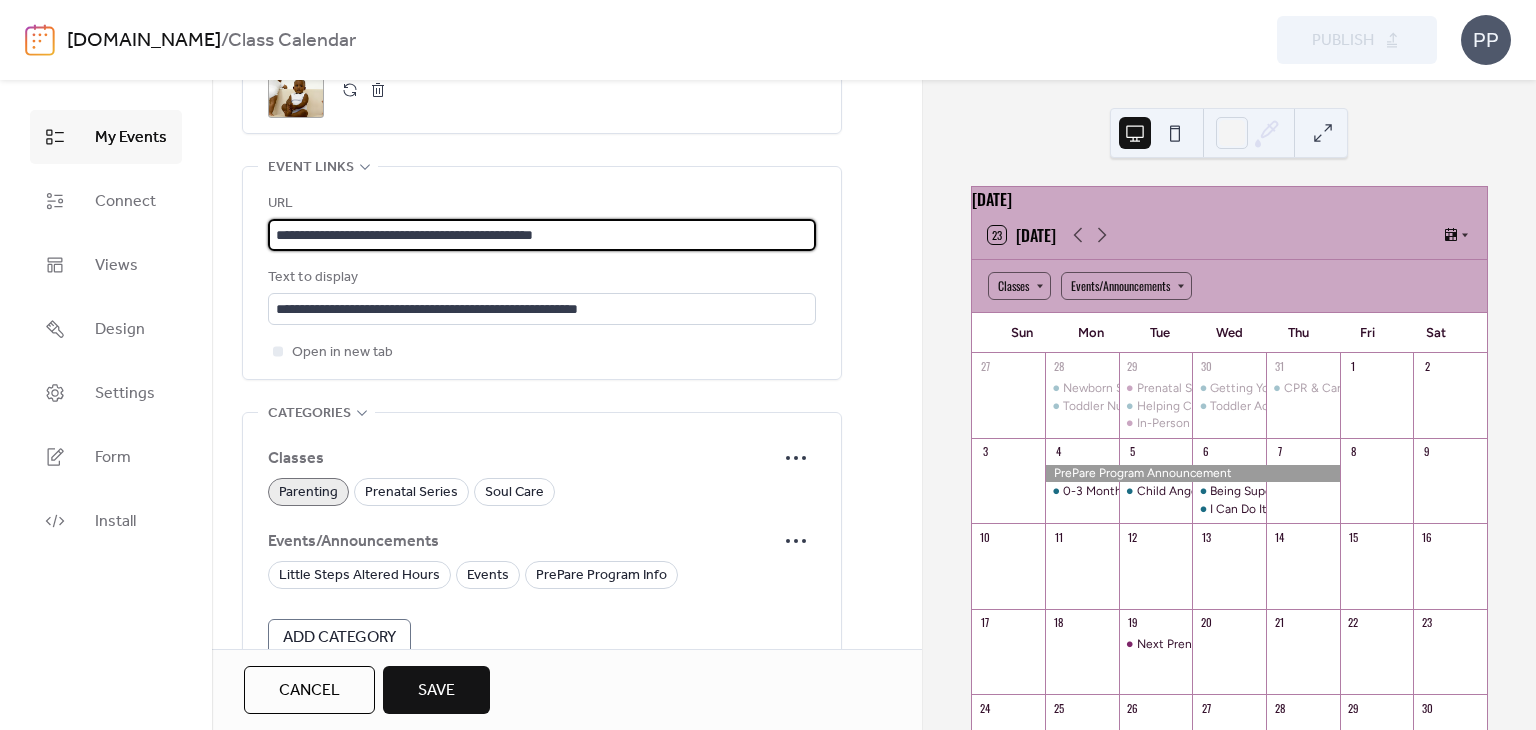 type on "**********" 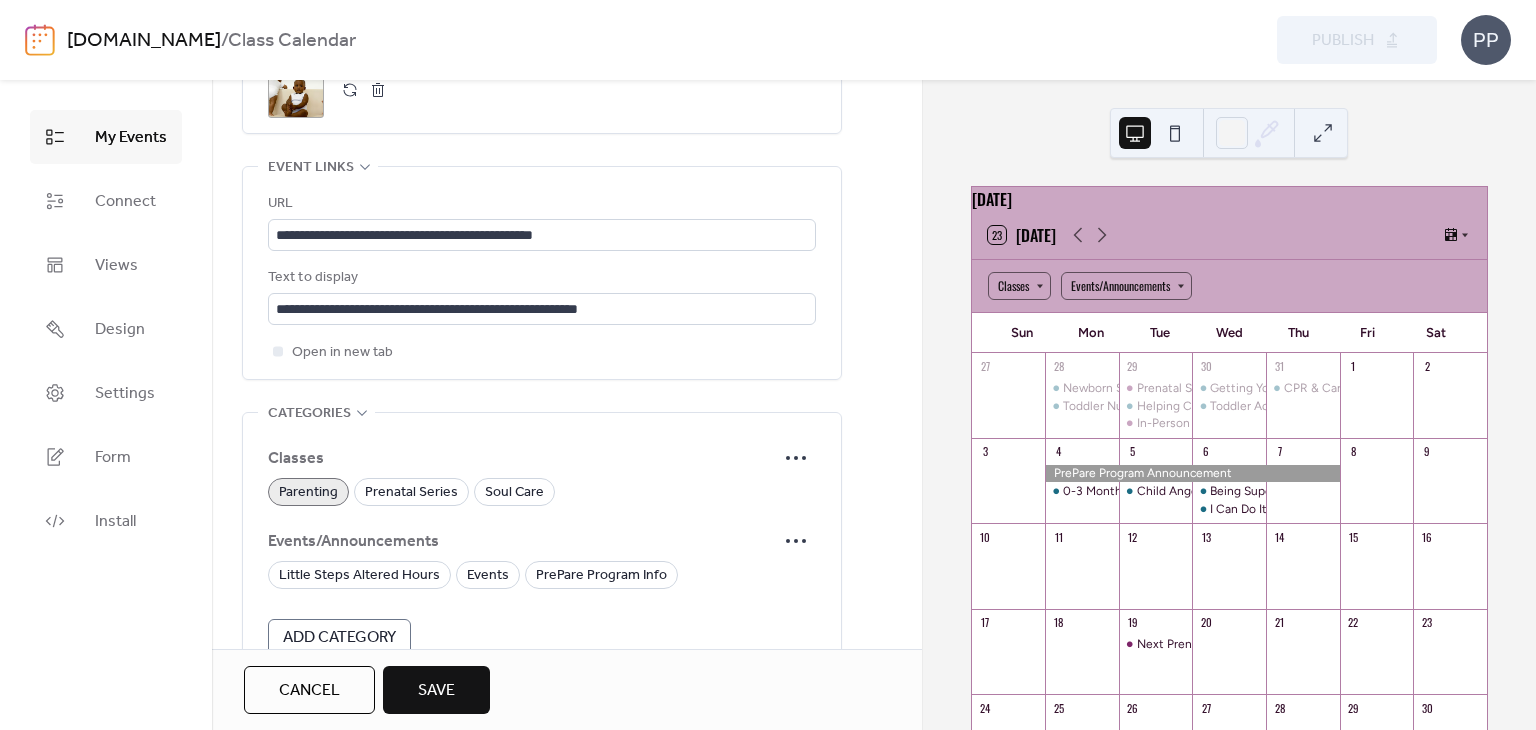 click on "Open in new tab" at bounding box center [542, 352] 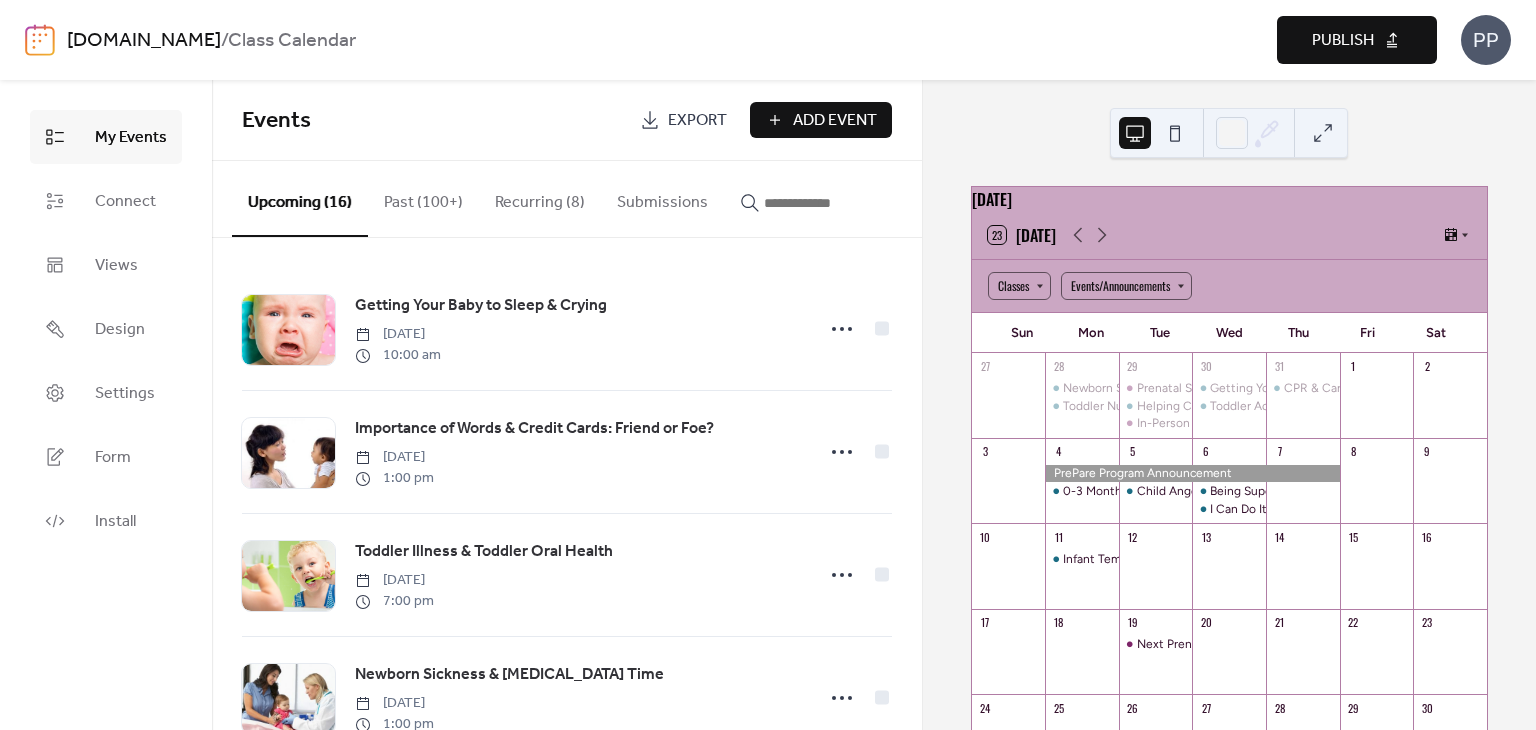 click at bounding box center [824, 203] 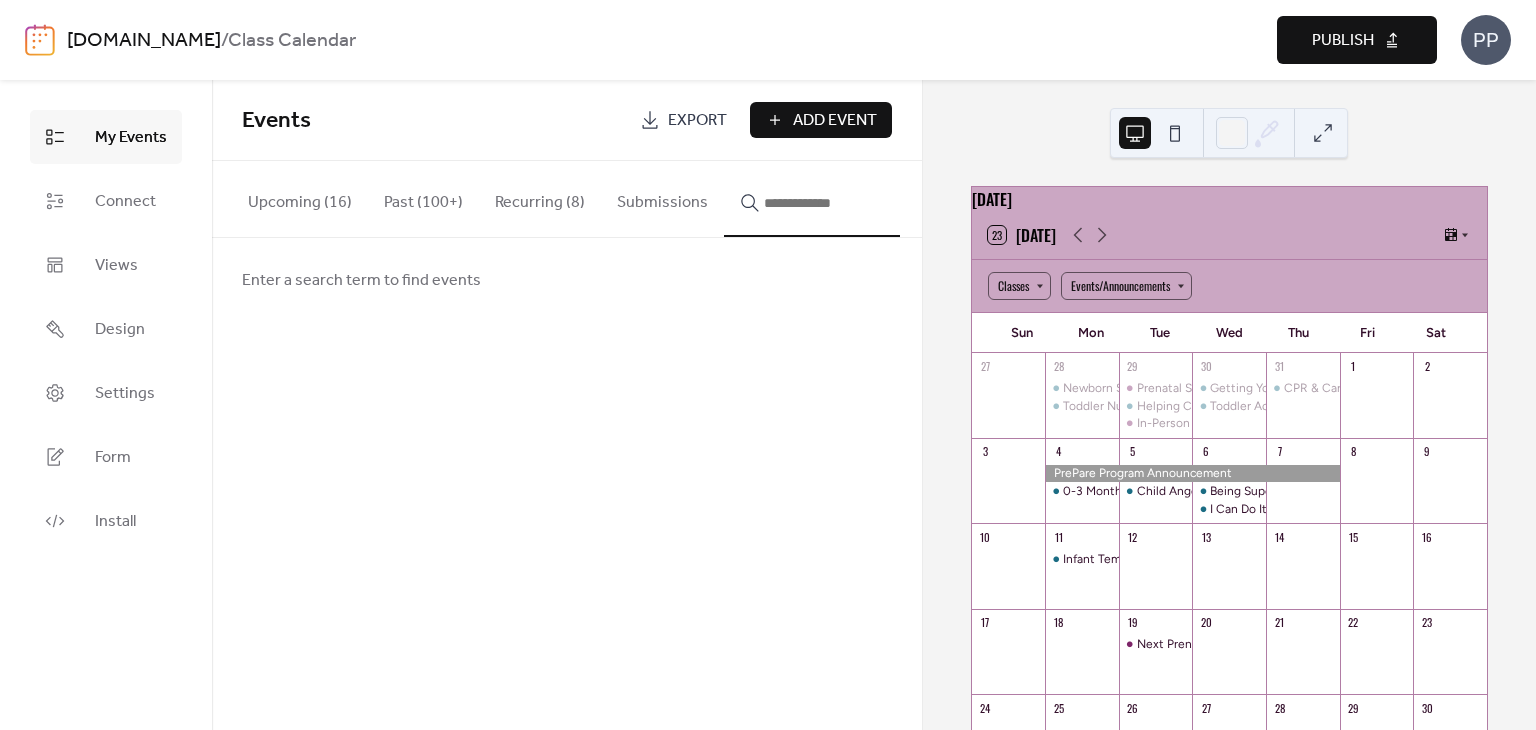 click on "Publish" at bounding box center [1343, 41] 